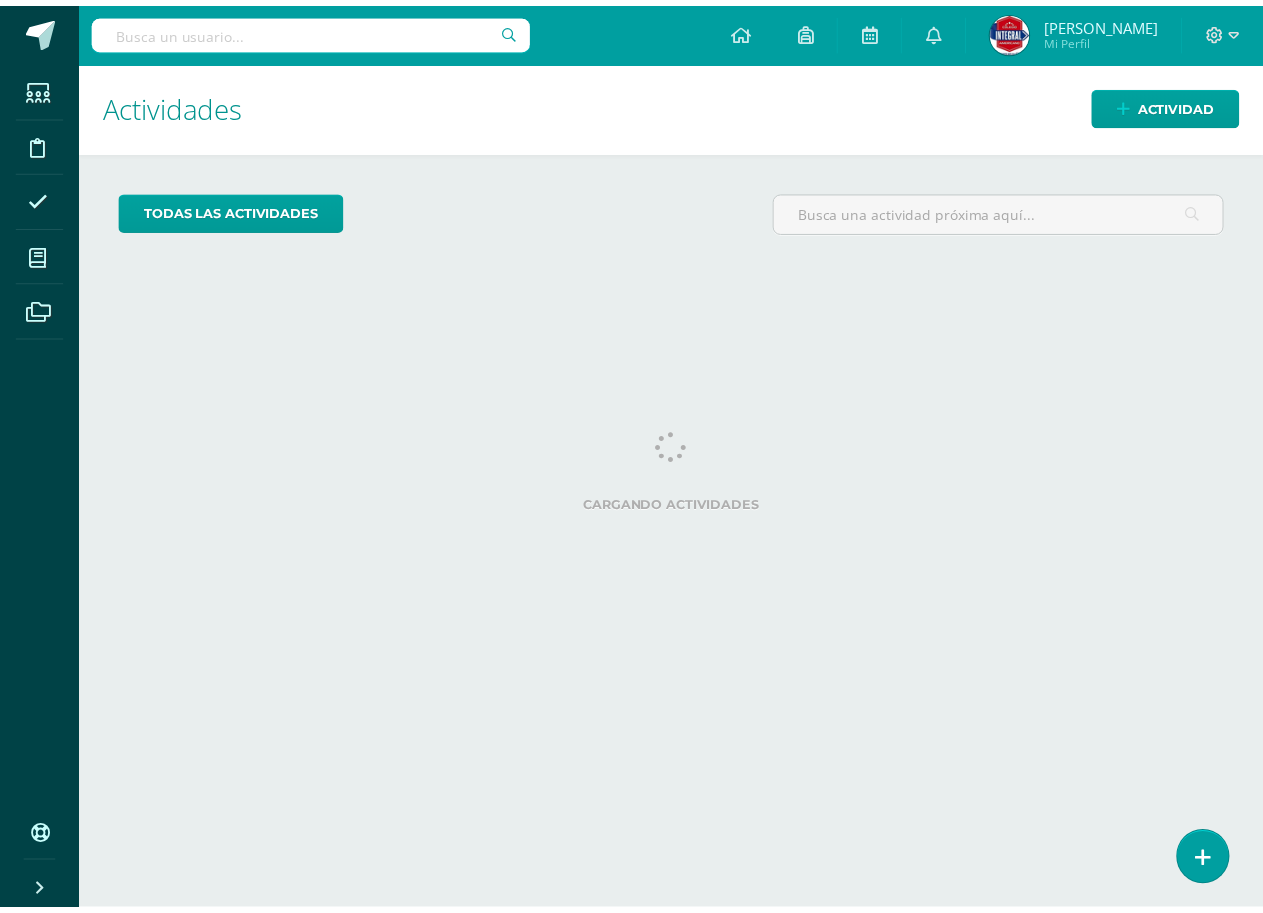 scroll, scrollTop: 0, scrollLeft: 0, axis: both 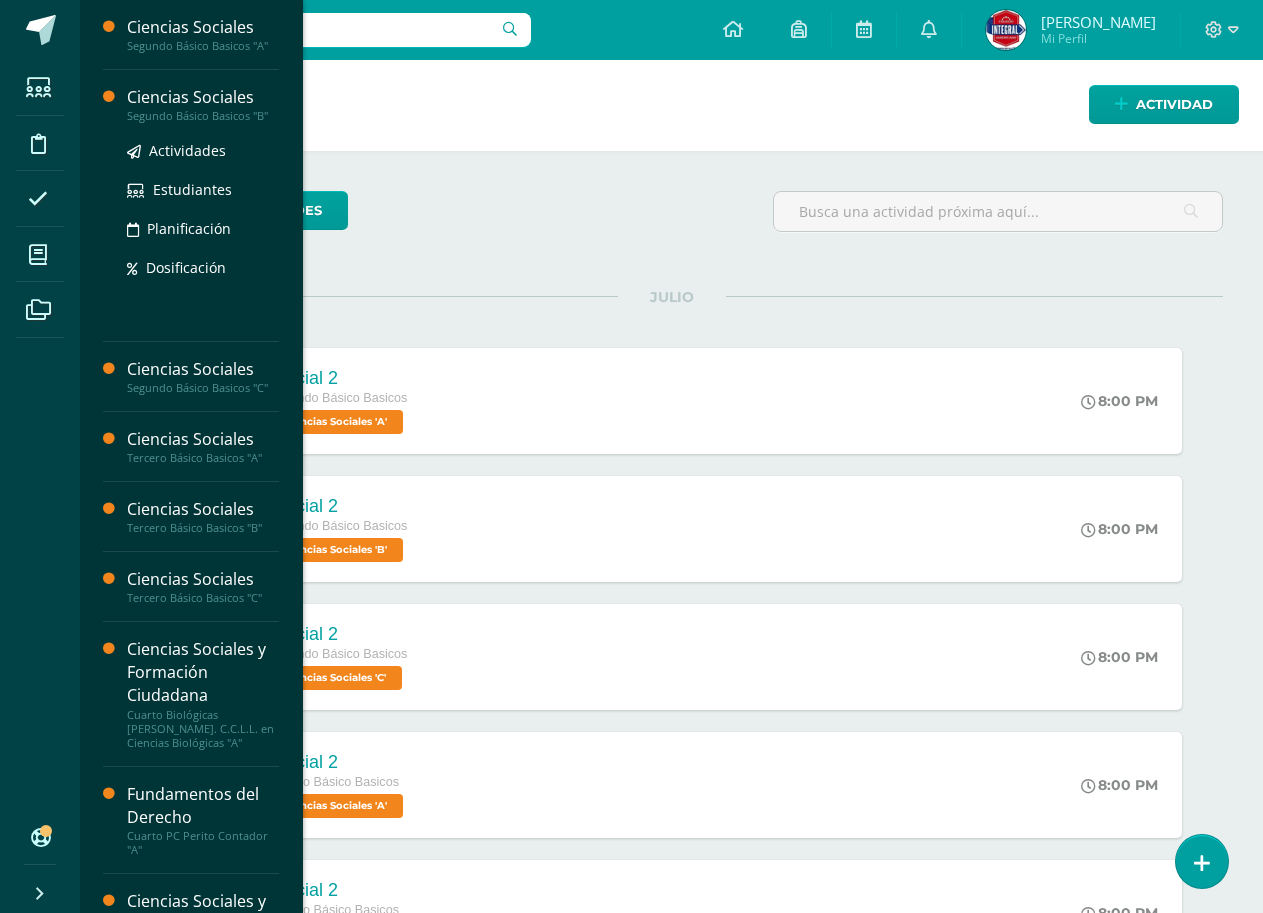 drag, startPoint x: 160, startPoint y: 130, endPoint x: 191, endPoint y: 103, distance: 41.109608 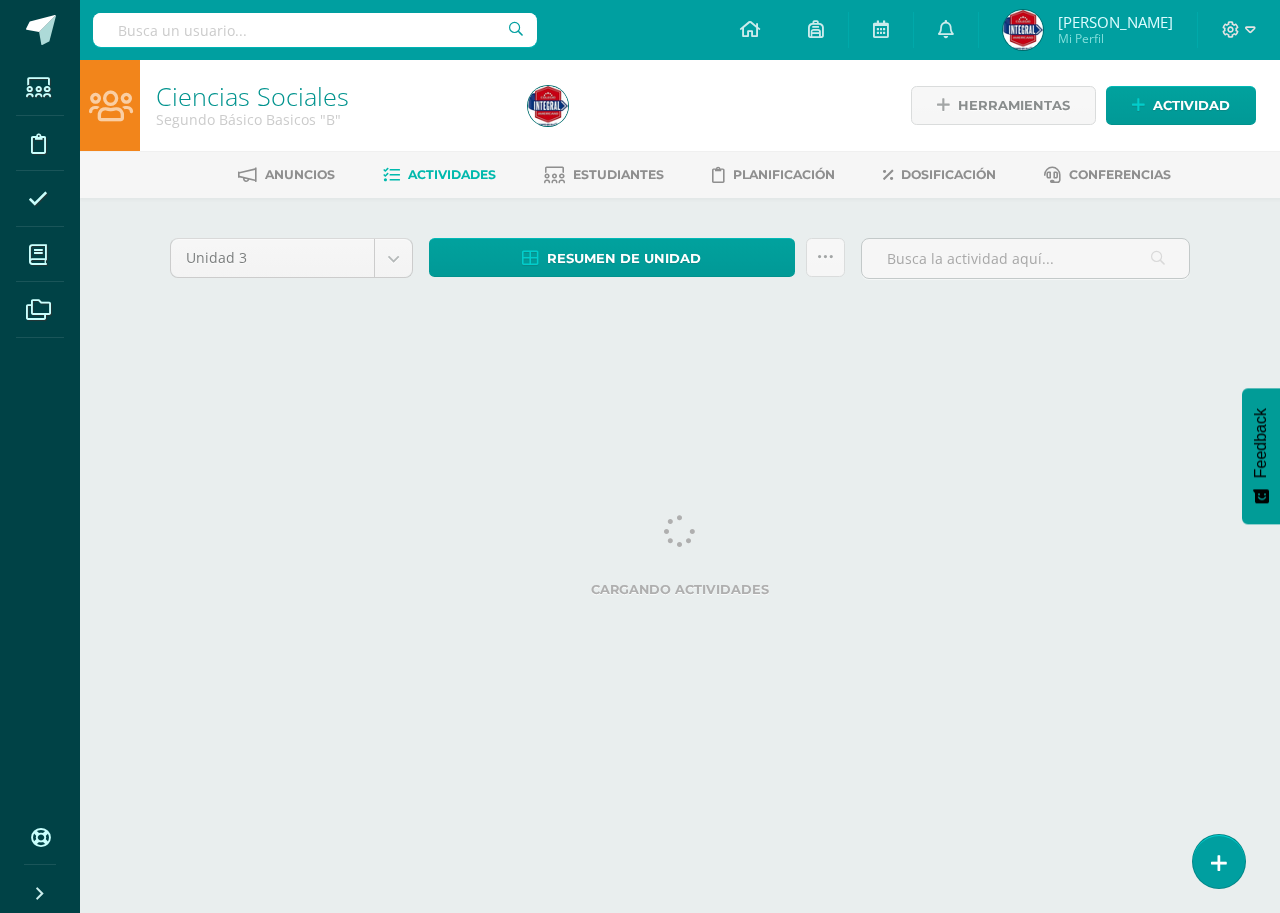 scroll, scrollTop: 0, scrollLeft: 0, axis: both 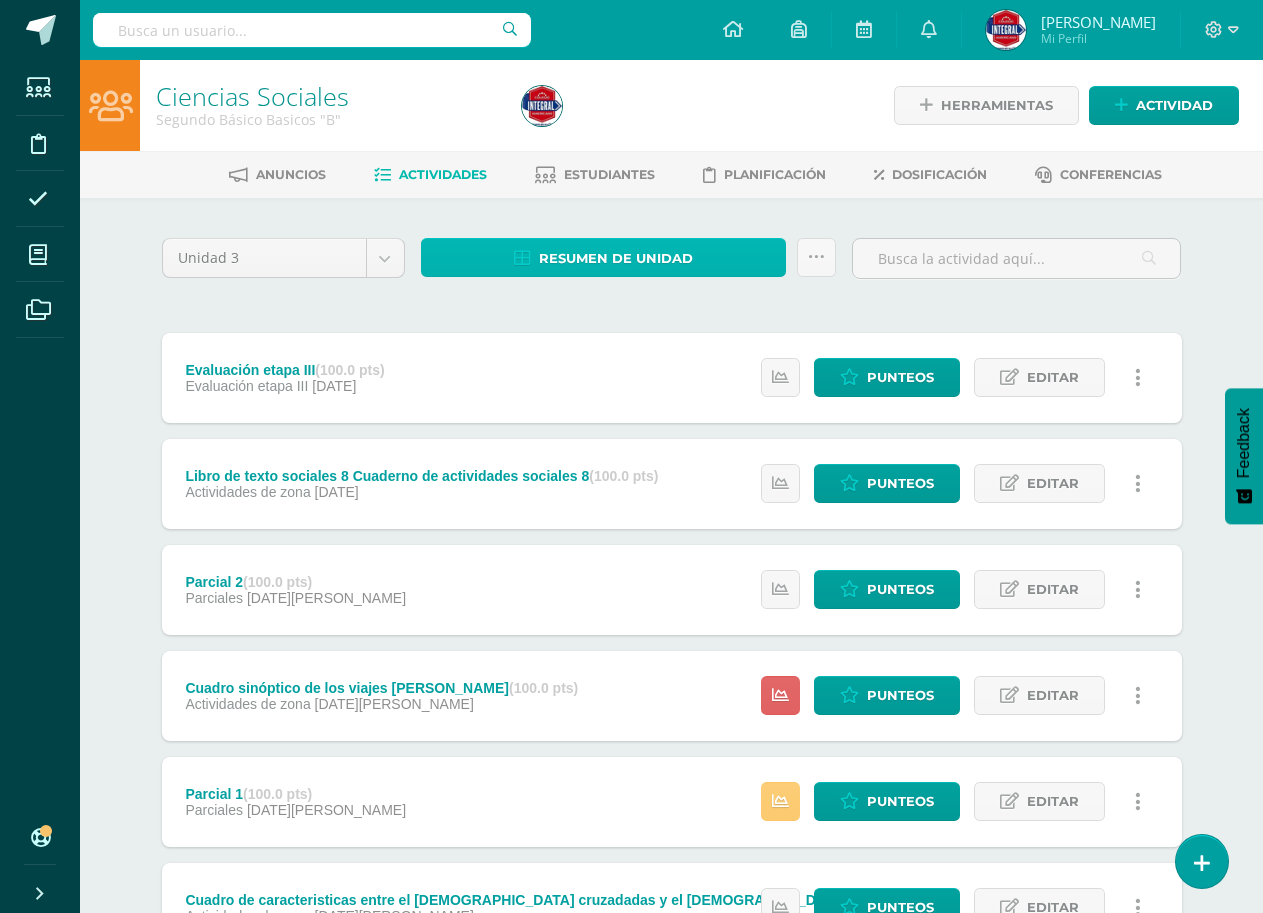 click on "Resumen de unidad" at bounding box center (616, 258) 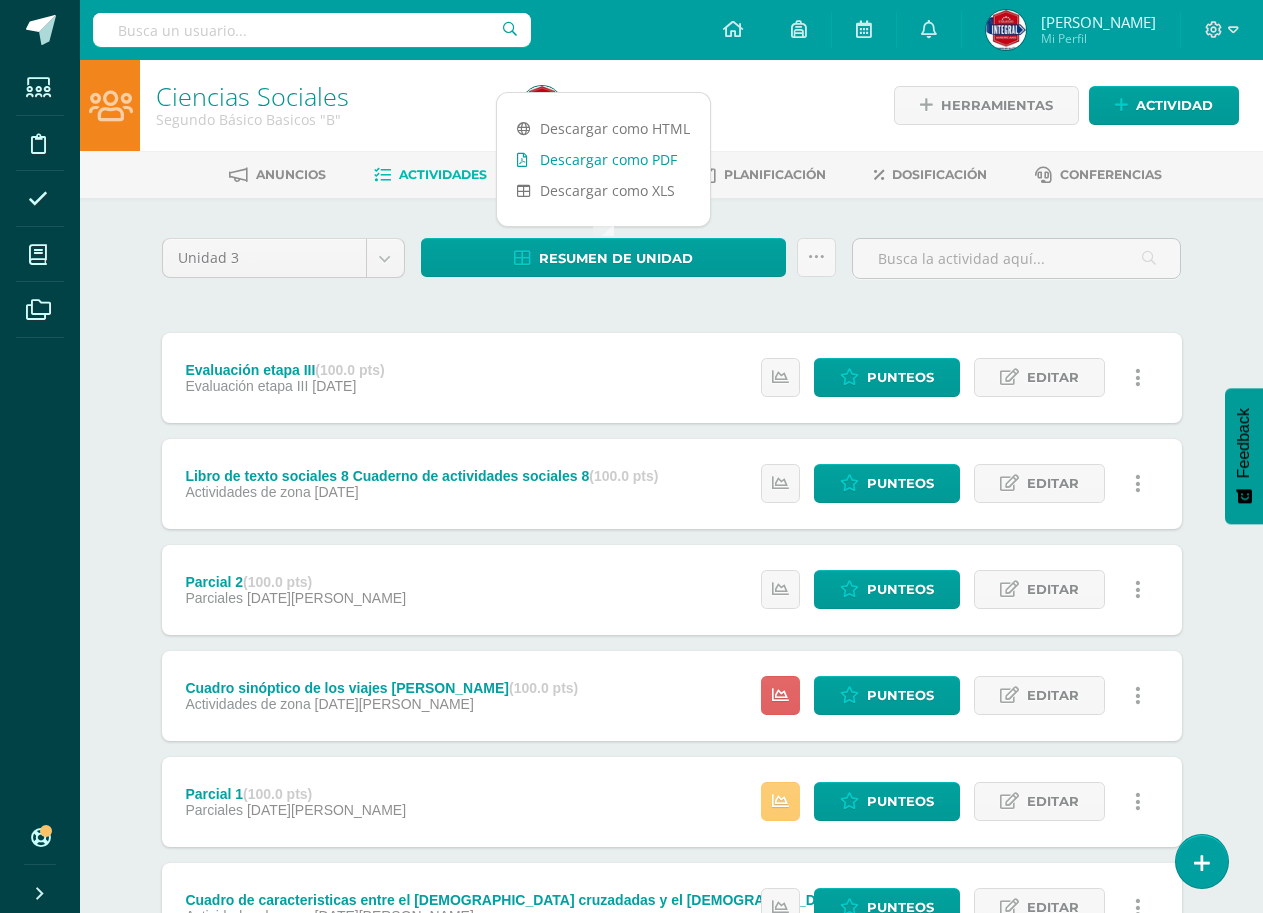 click on "Descargar como PDF" at bounding box center (603, 159) 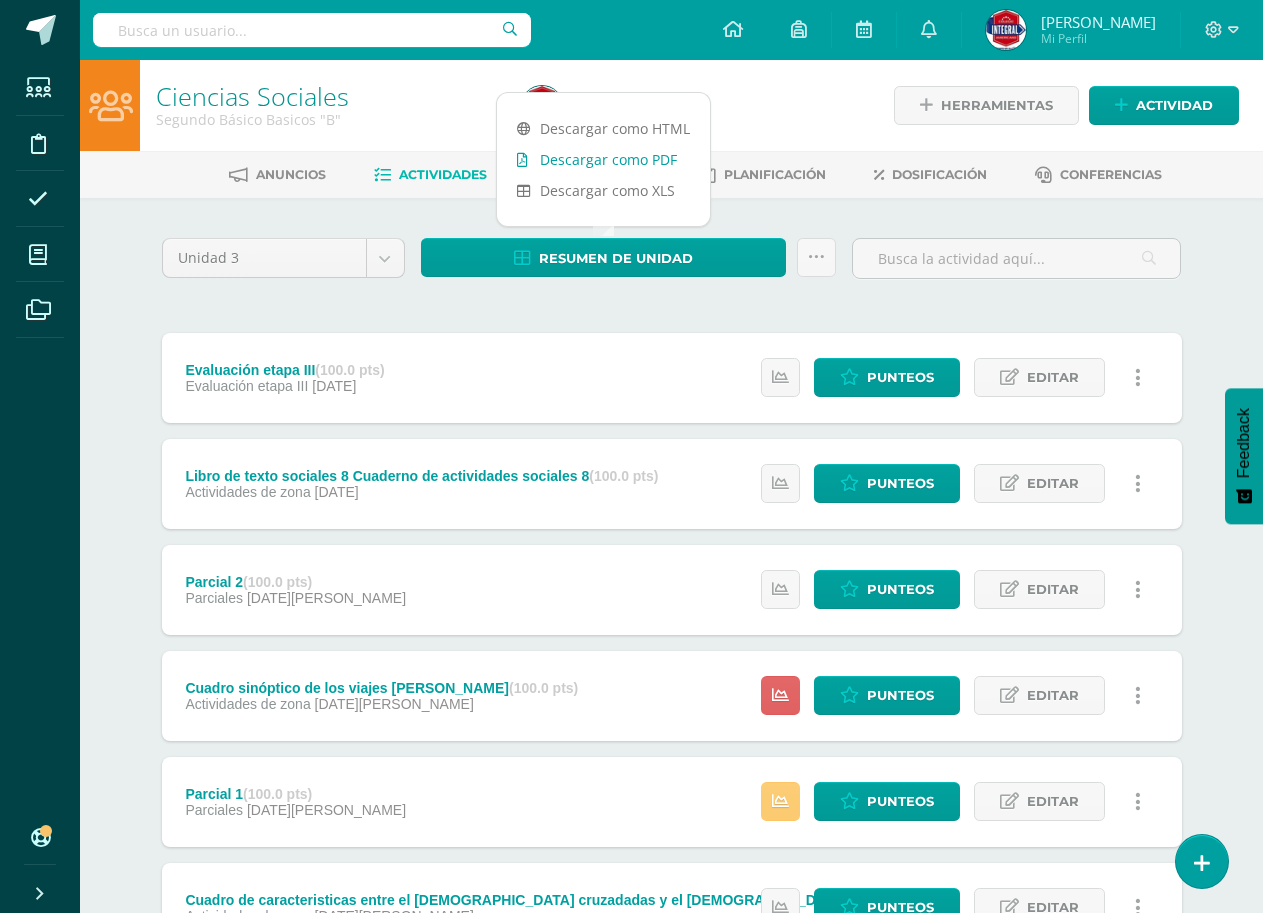 click on "Descargar como PDF" at bounding box center (603, 159) 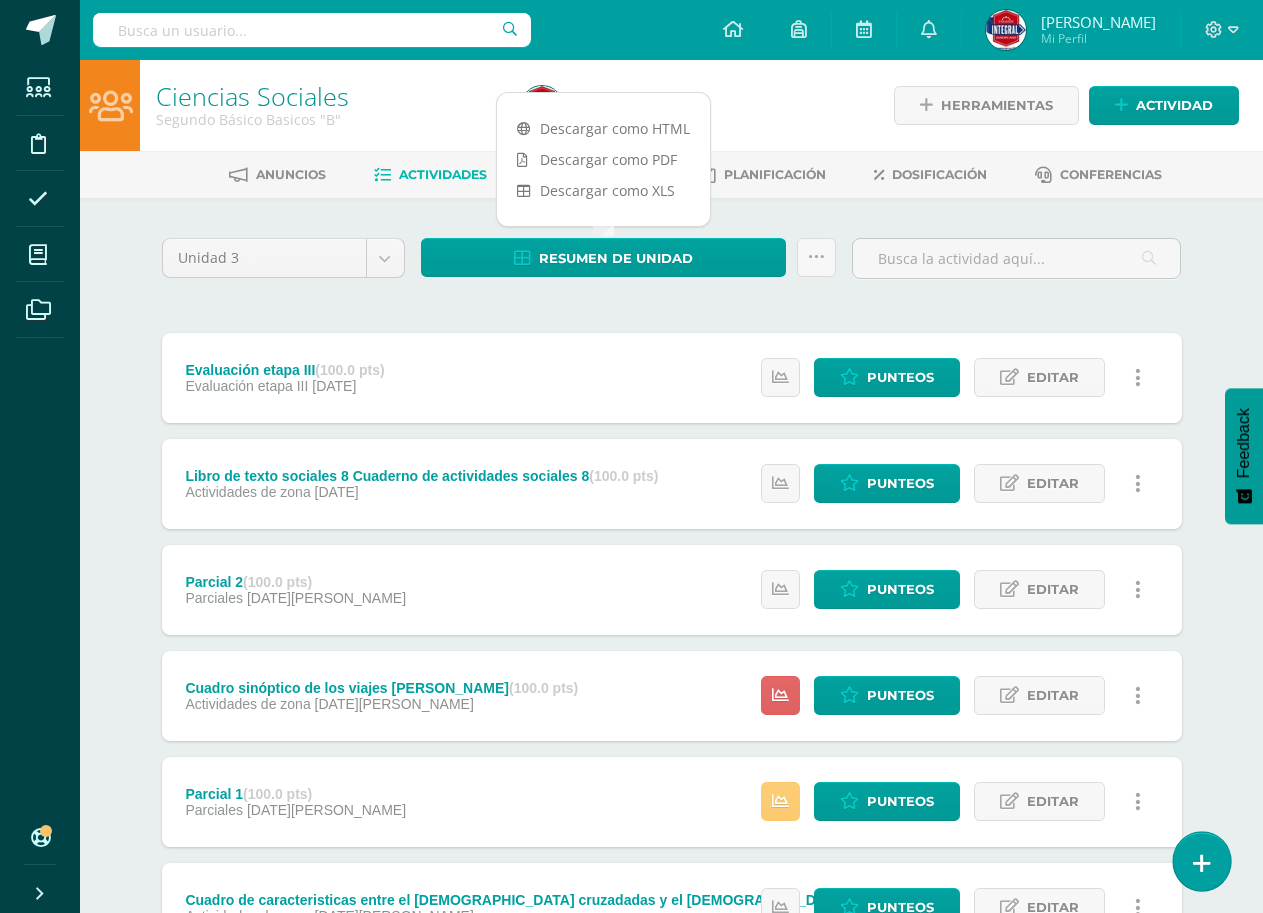 click at bounding box center [1201, 861] 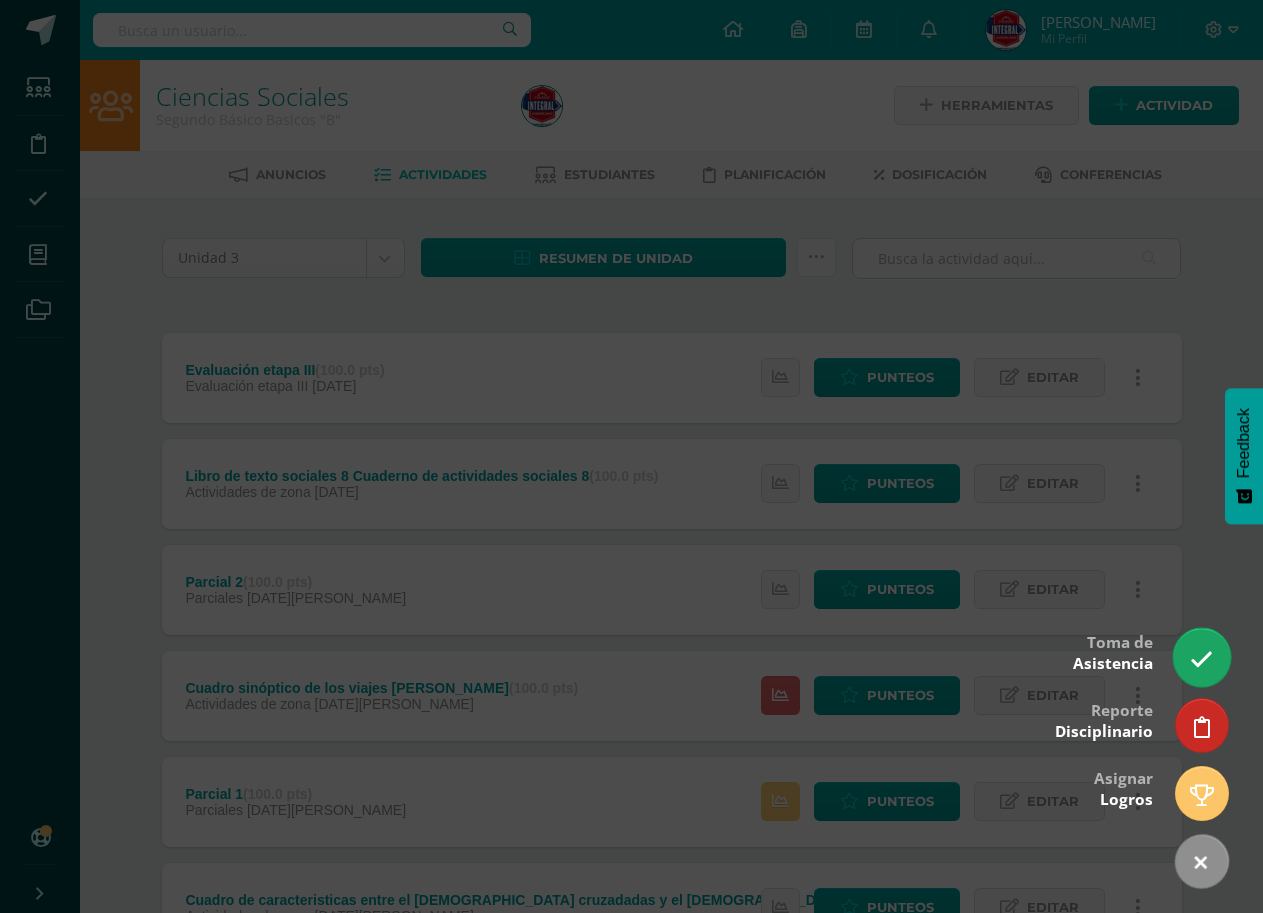 click at bounding box center [1201, 659] 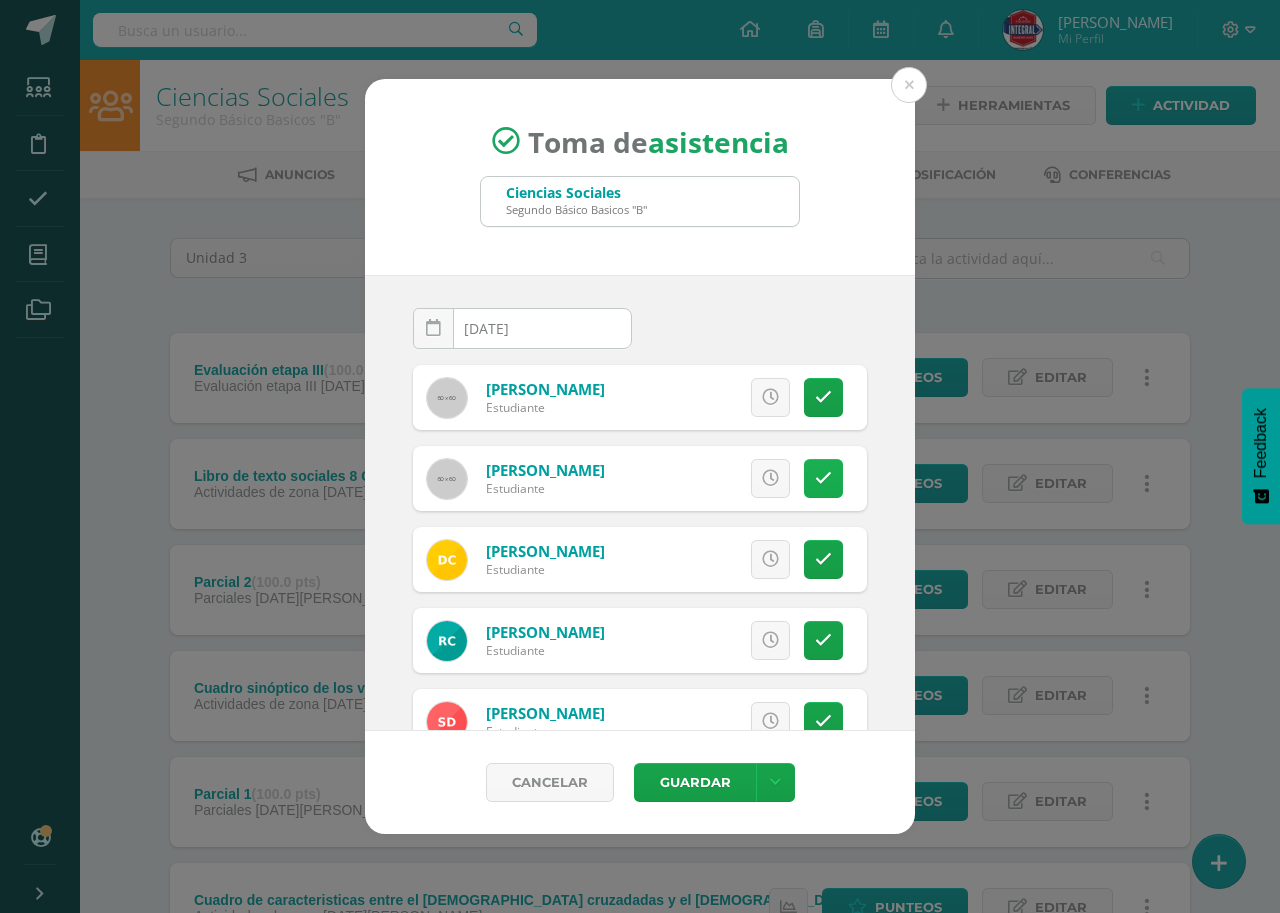 click at bounding box center [823, 478] 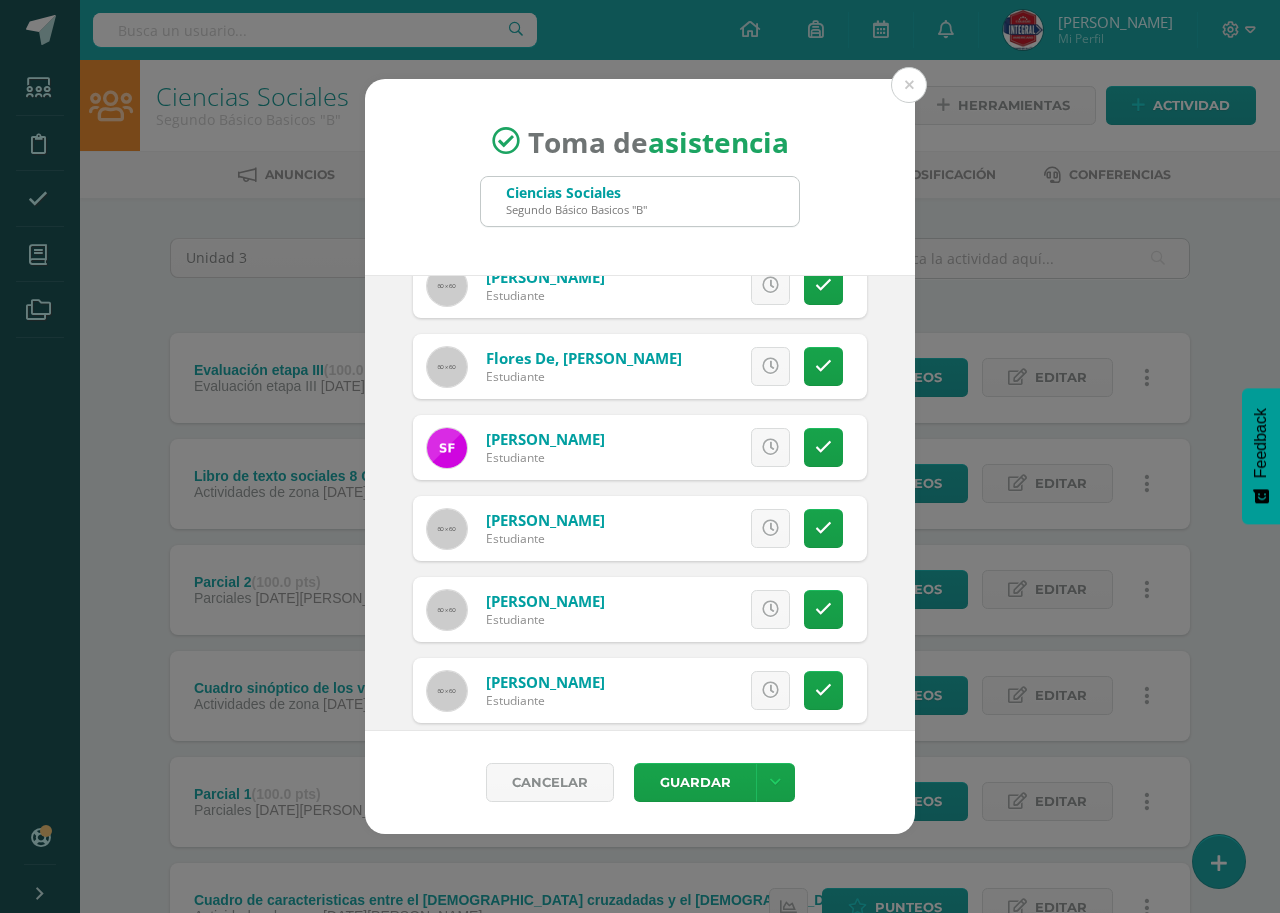 scroll, scrollTop: 600, scrollLeft: 0, axis: vertical 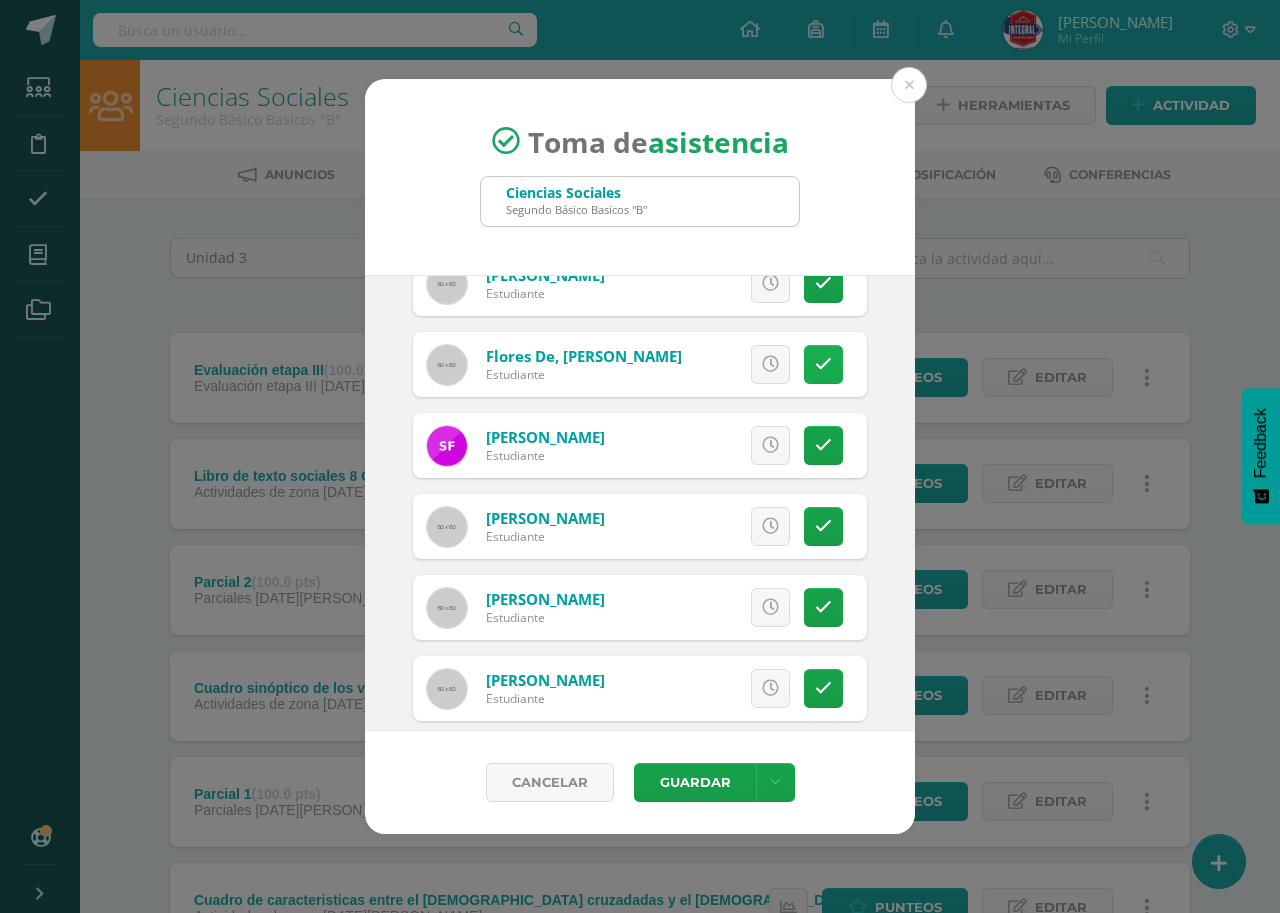 click at bounding box center [823, 364] 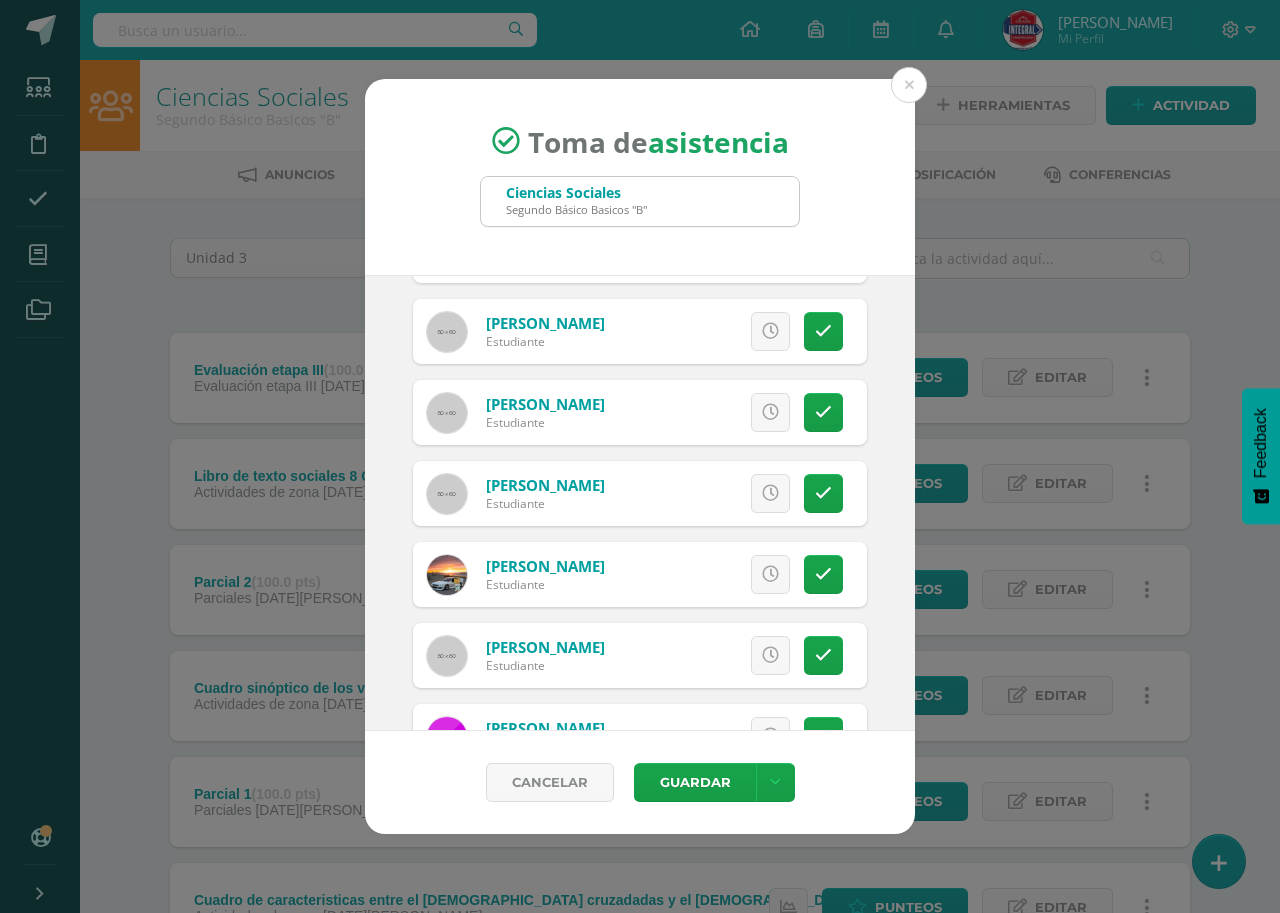 scroll, scrollTop: 800, scrollLeft: 0, axis: vertical 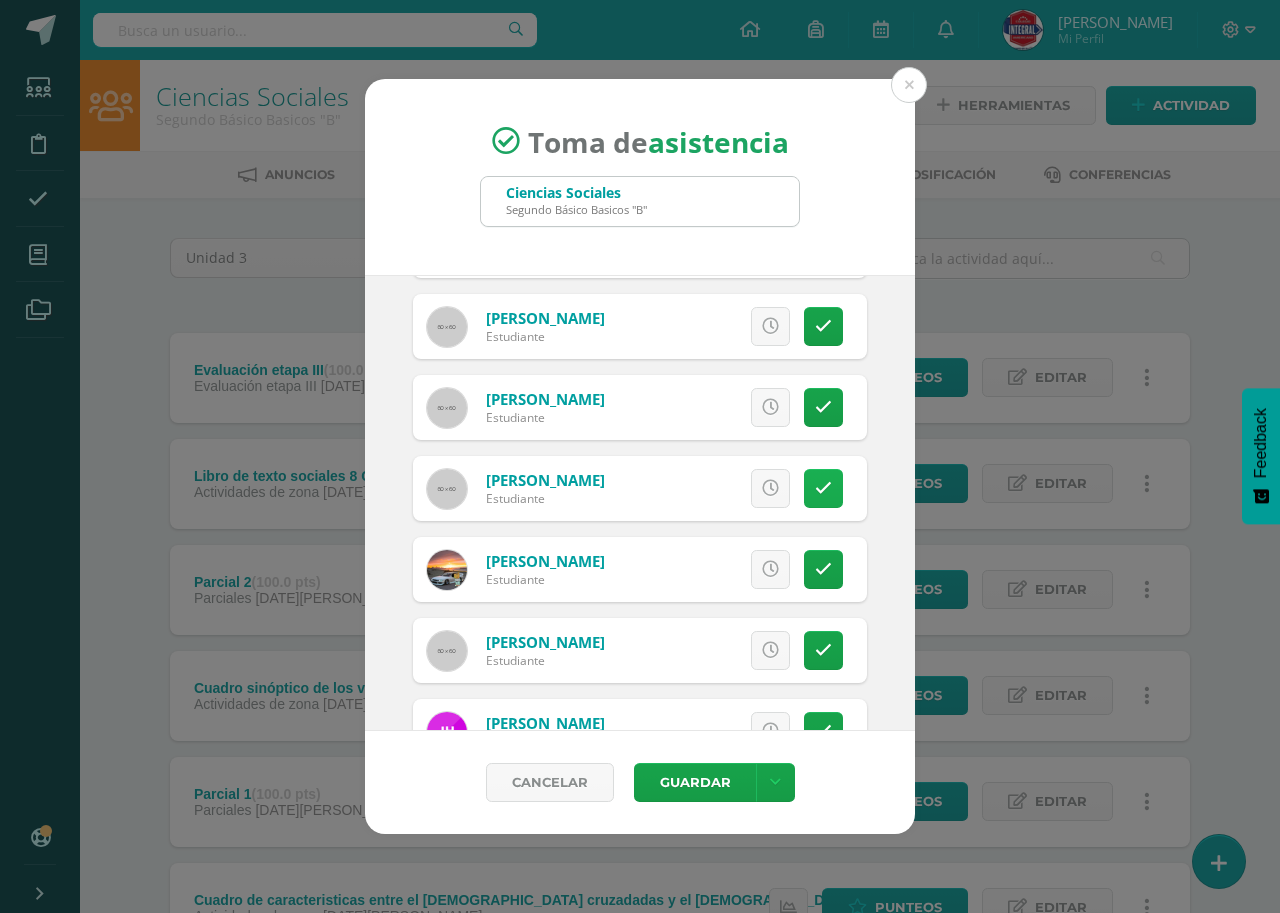 click at bounding box center (823, 488) 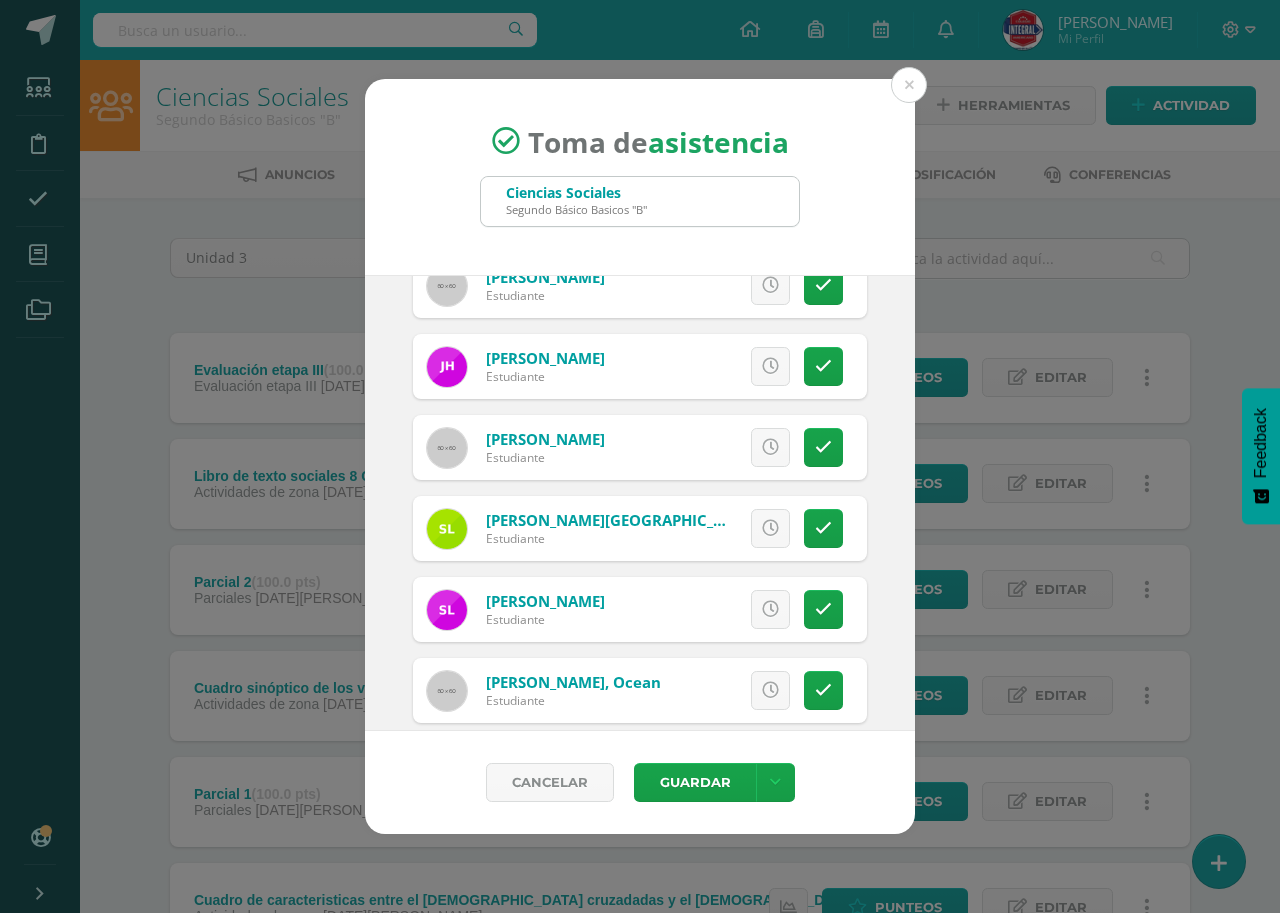scroll, scrollTop: 1200, scrollLeft: 0, axis: vertical 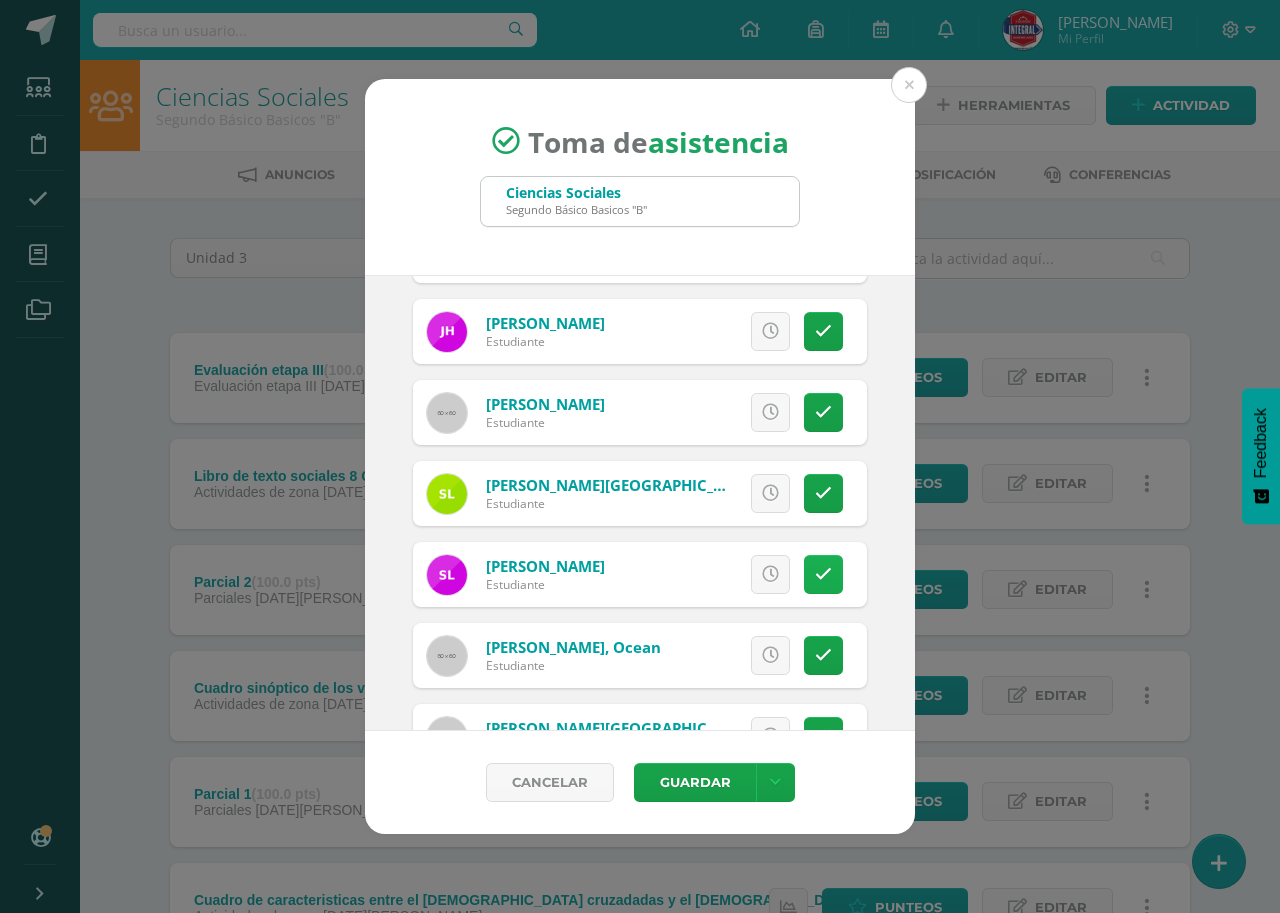 click at bounding box center [823, 574] 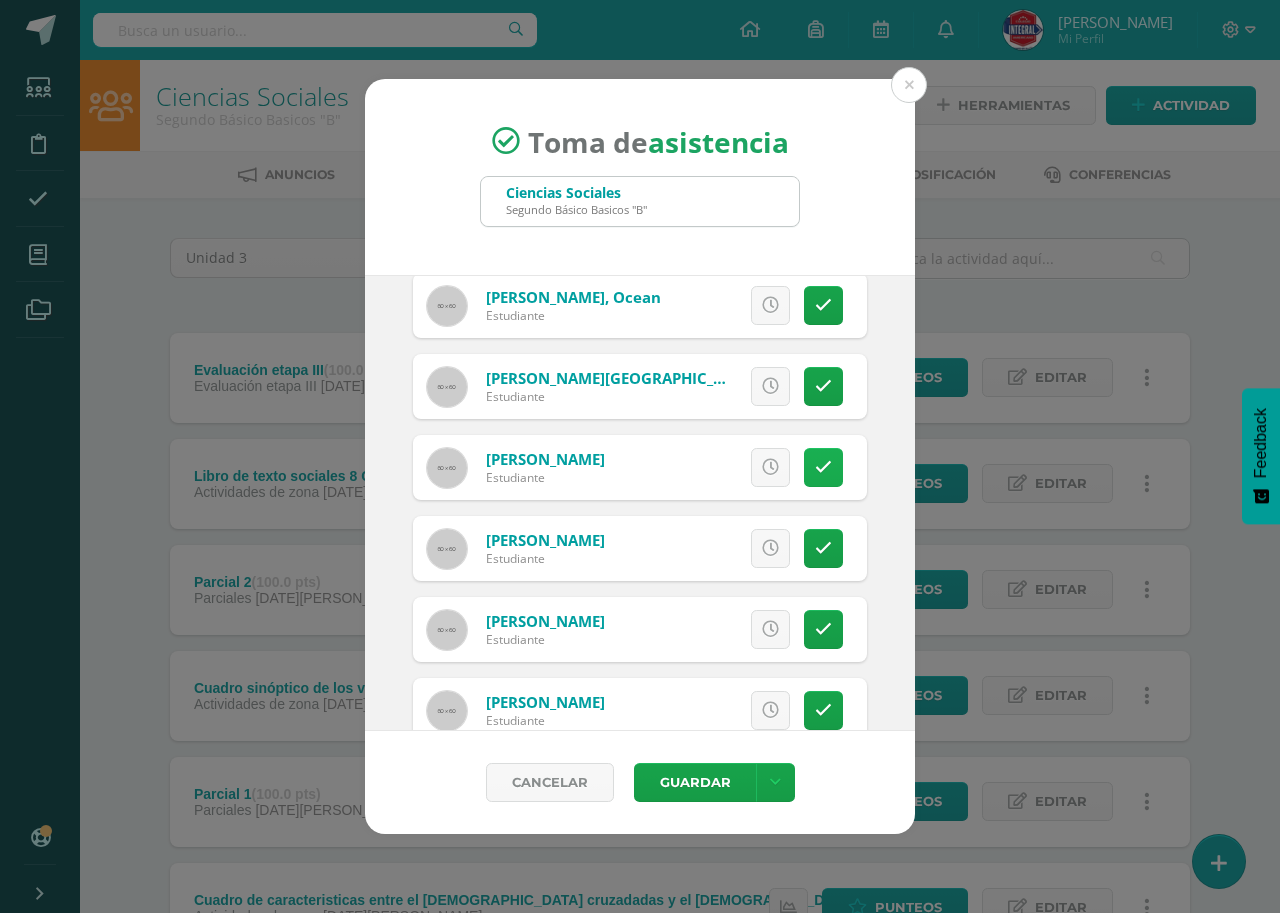 scroll, scrollTop: 1600, scrollLeft: 0, axis: vertical 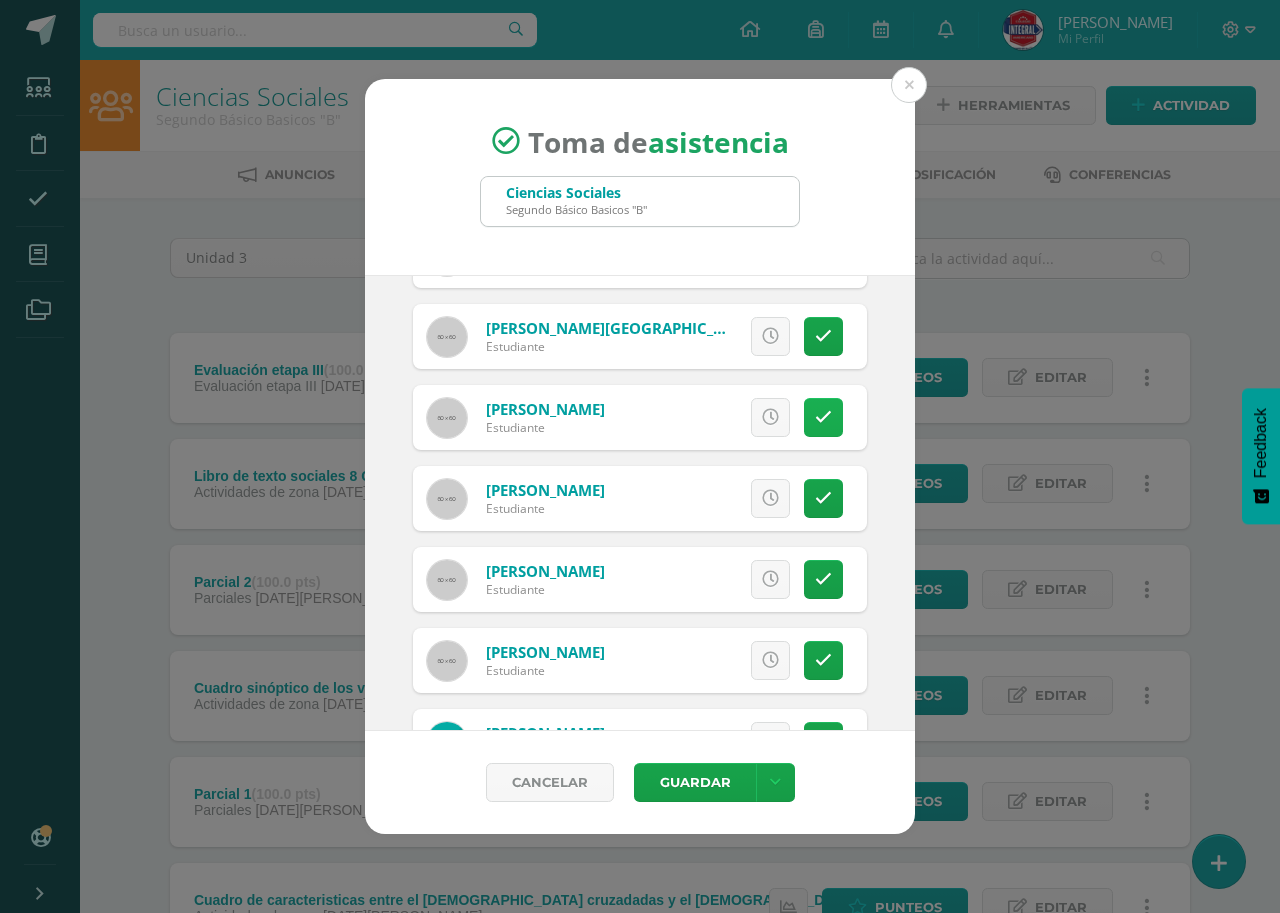 click at bounding box center (823, 417) 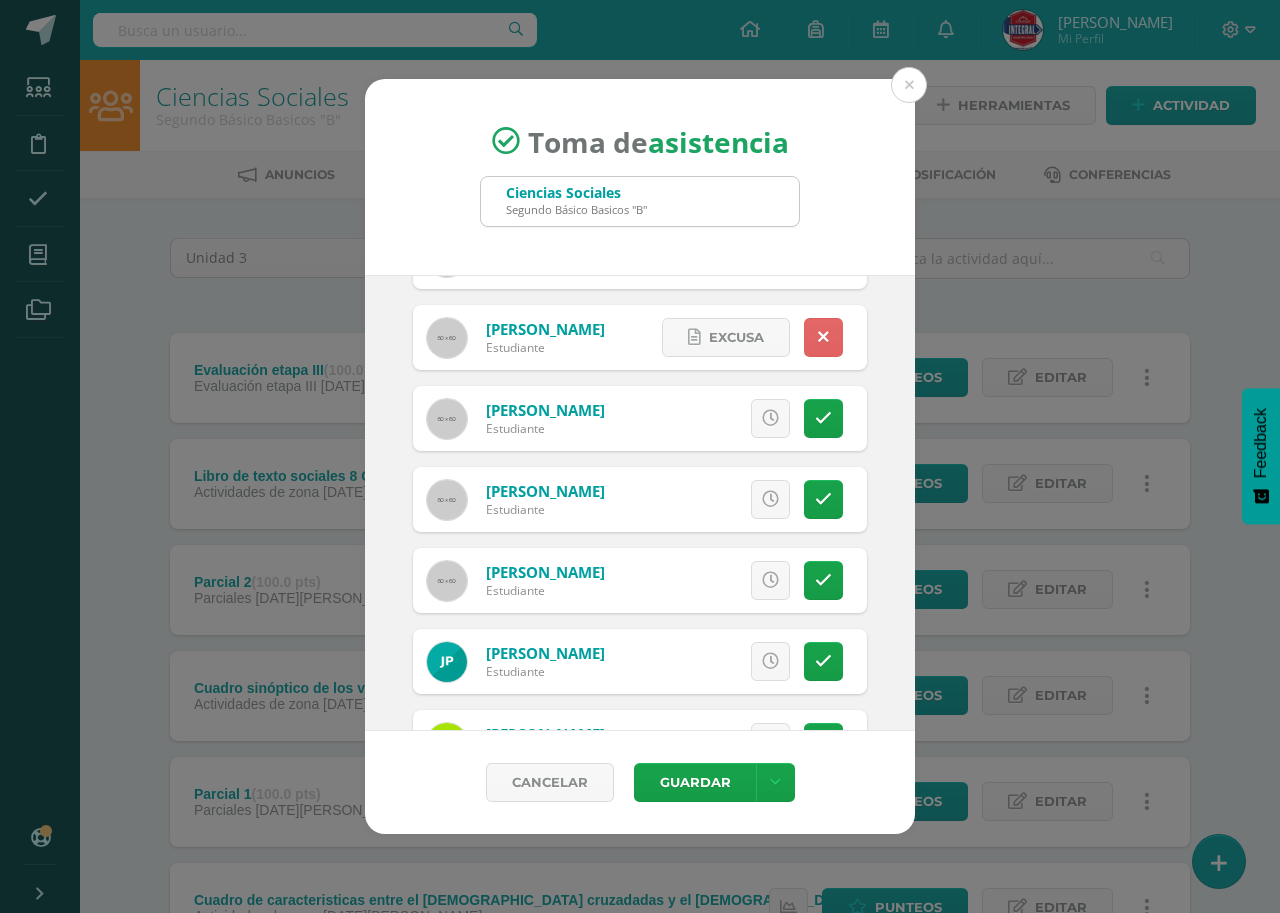 scroll, scrollTop: 1800, scrollLeft: 0, axis: vertical 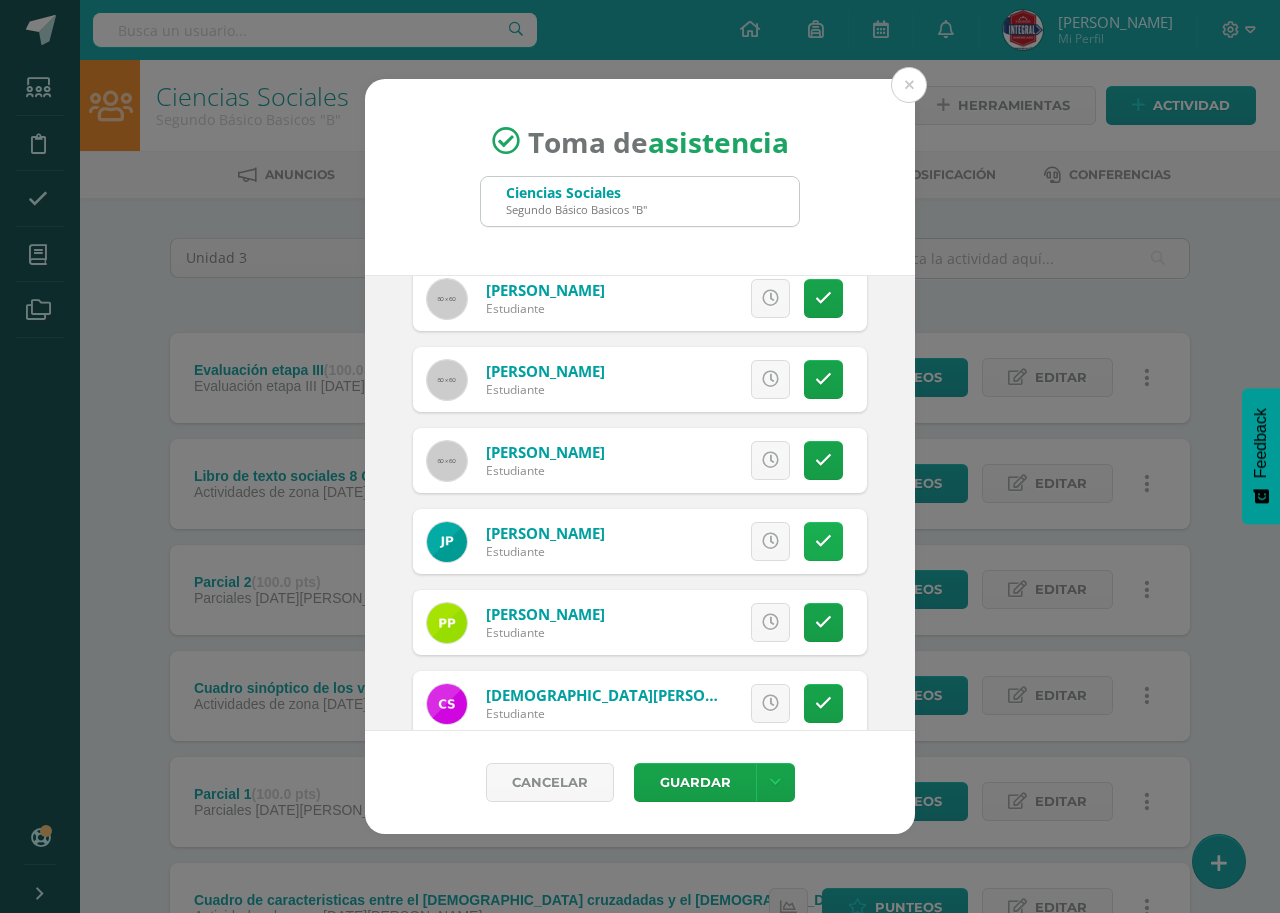 click at bounding box center [823, 541] 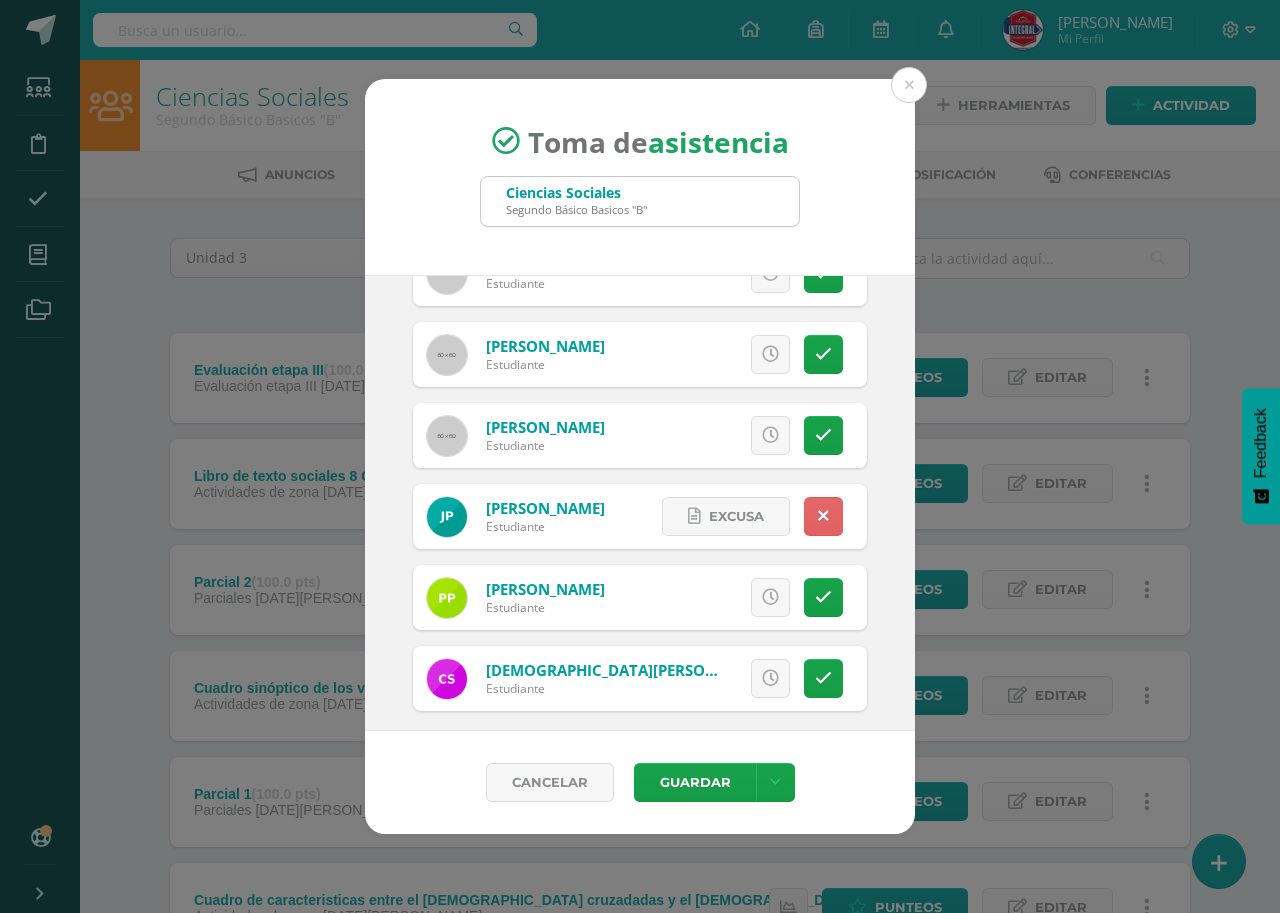 scroll, scrollTop: 1838, scrollLeft: 0, axis: vertical 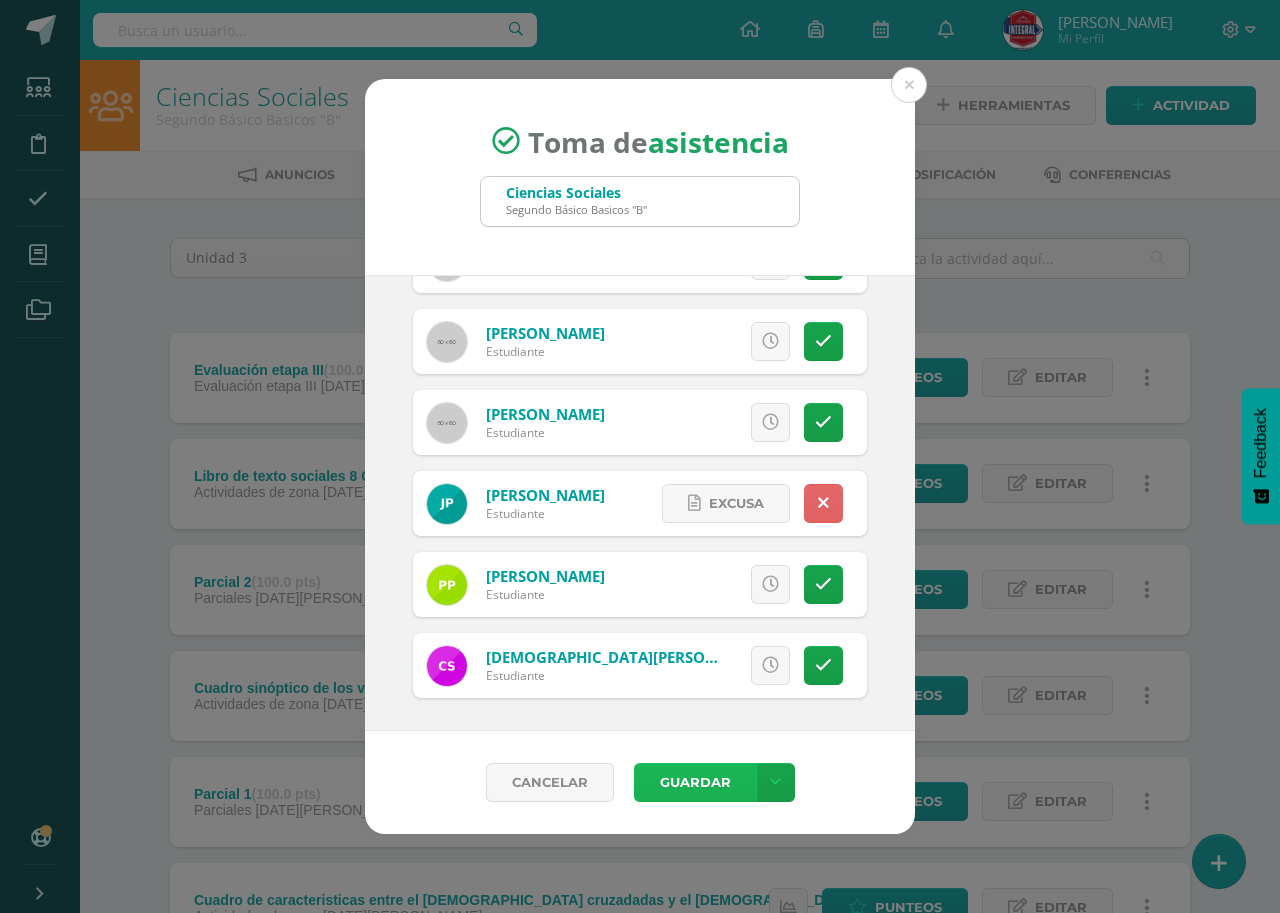 click on "Guardar" at bounding box center (695, 782) 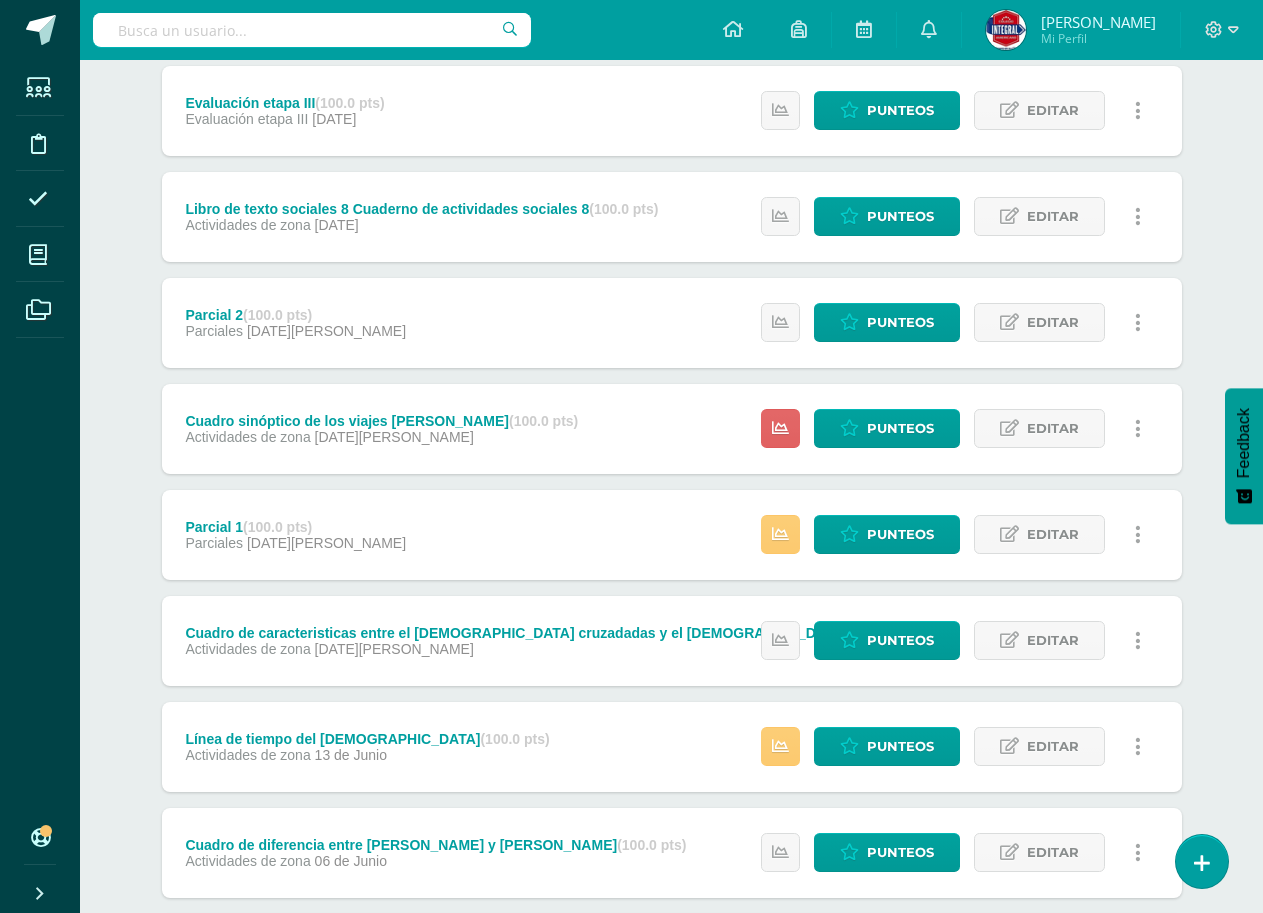 scroll, scrollTop: 491, scrollLeft: 0, axis: vertical 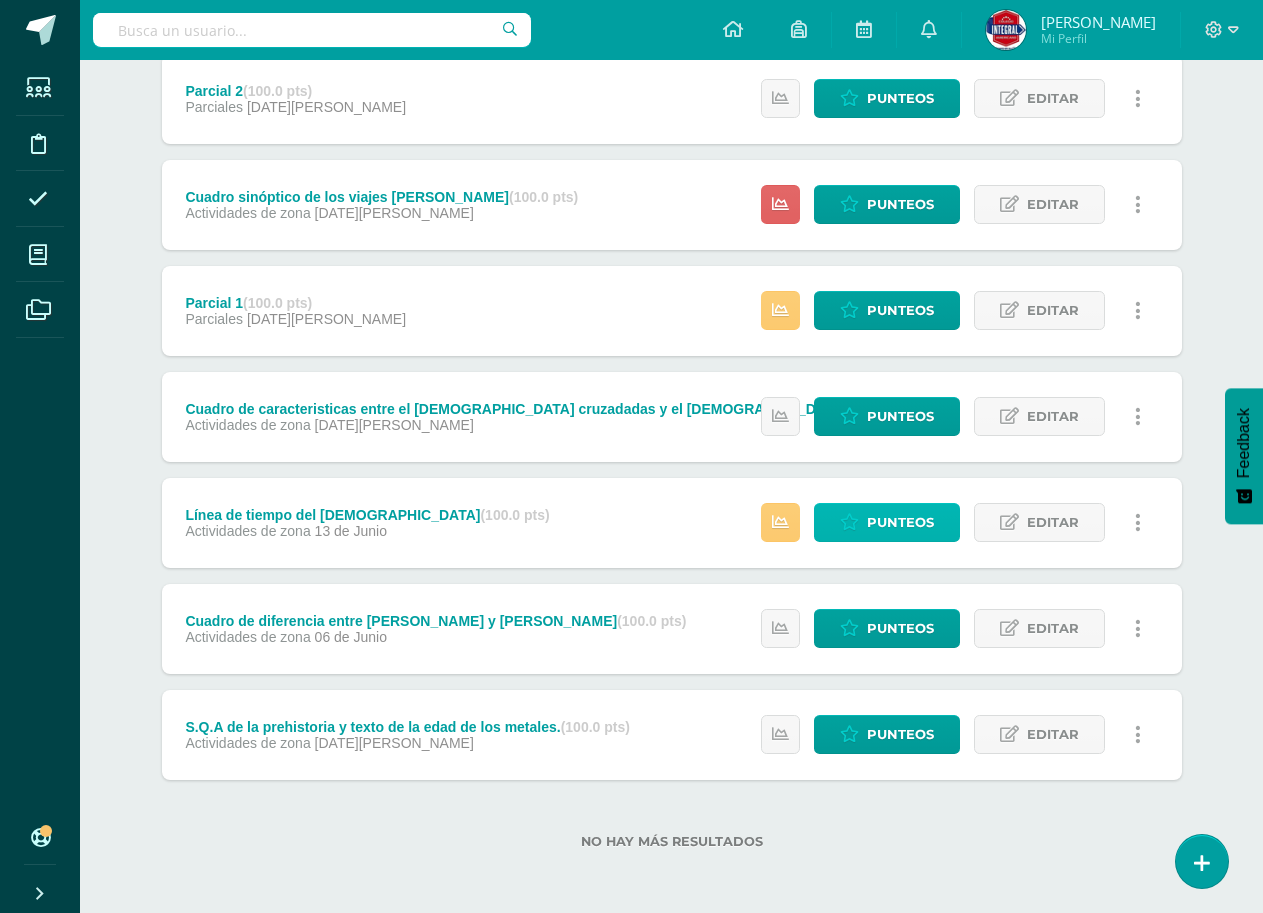 click on "Punteos" at bounding box center (900, 522) 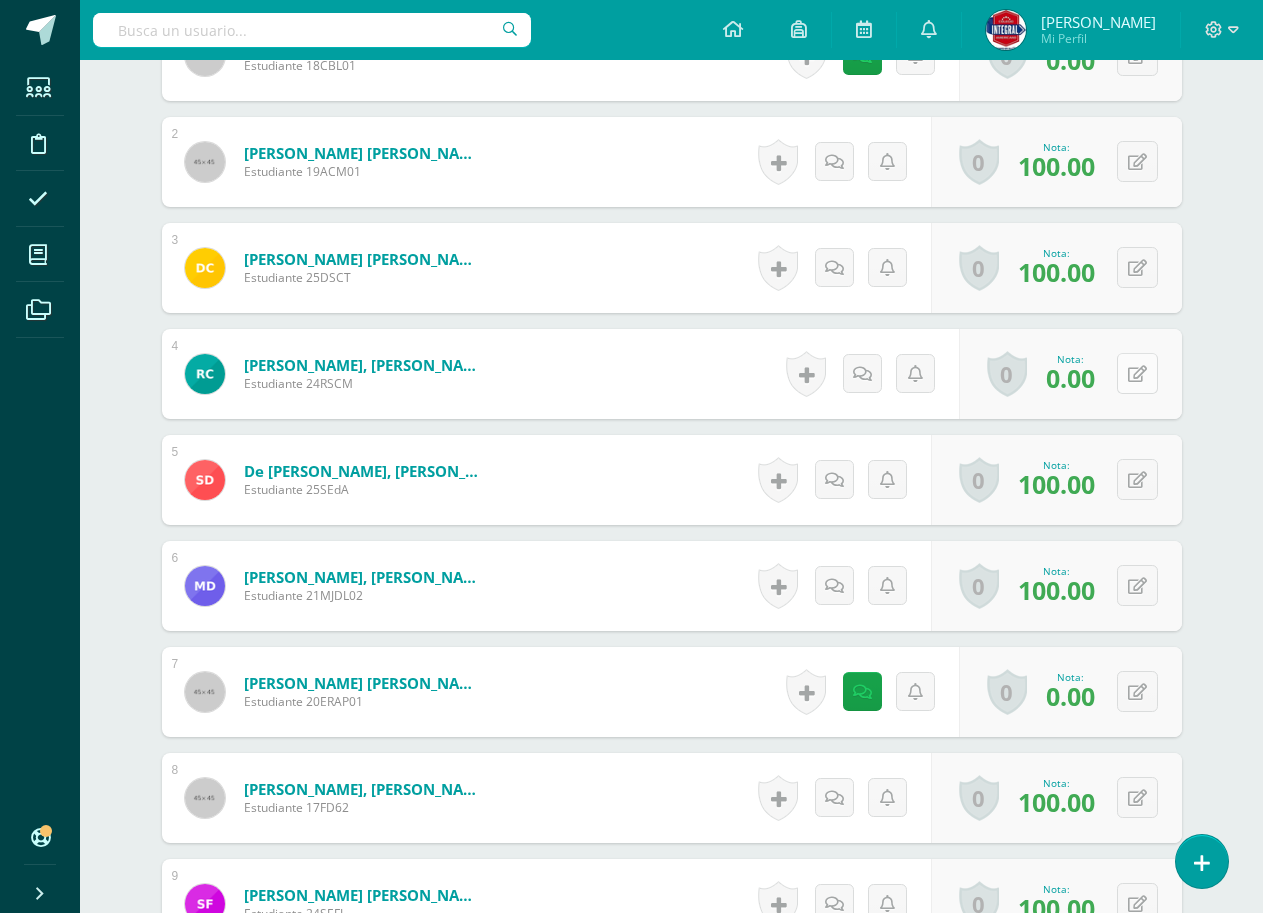 scroll, scrollTop: 784, scrollLeft: 0, axis: vertical 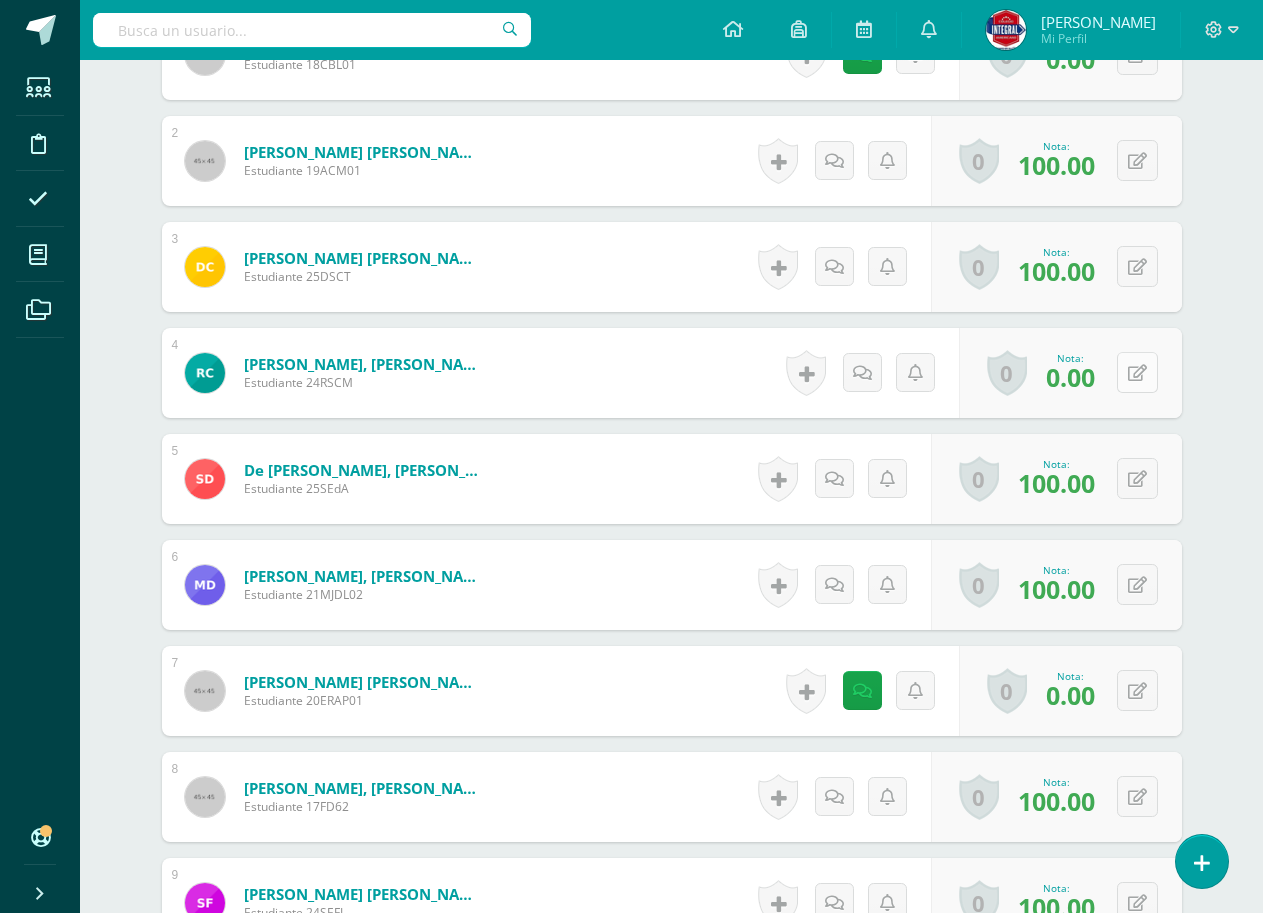 click at bounding box center (1137, 372) 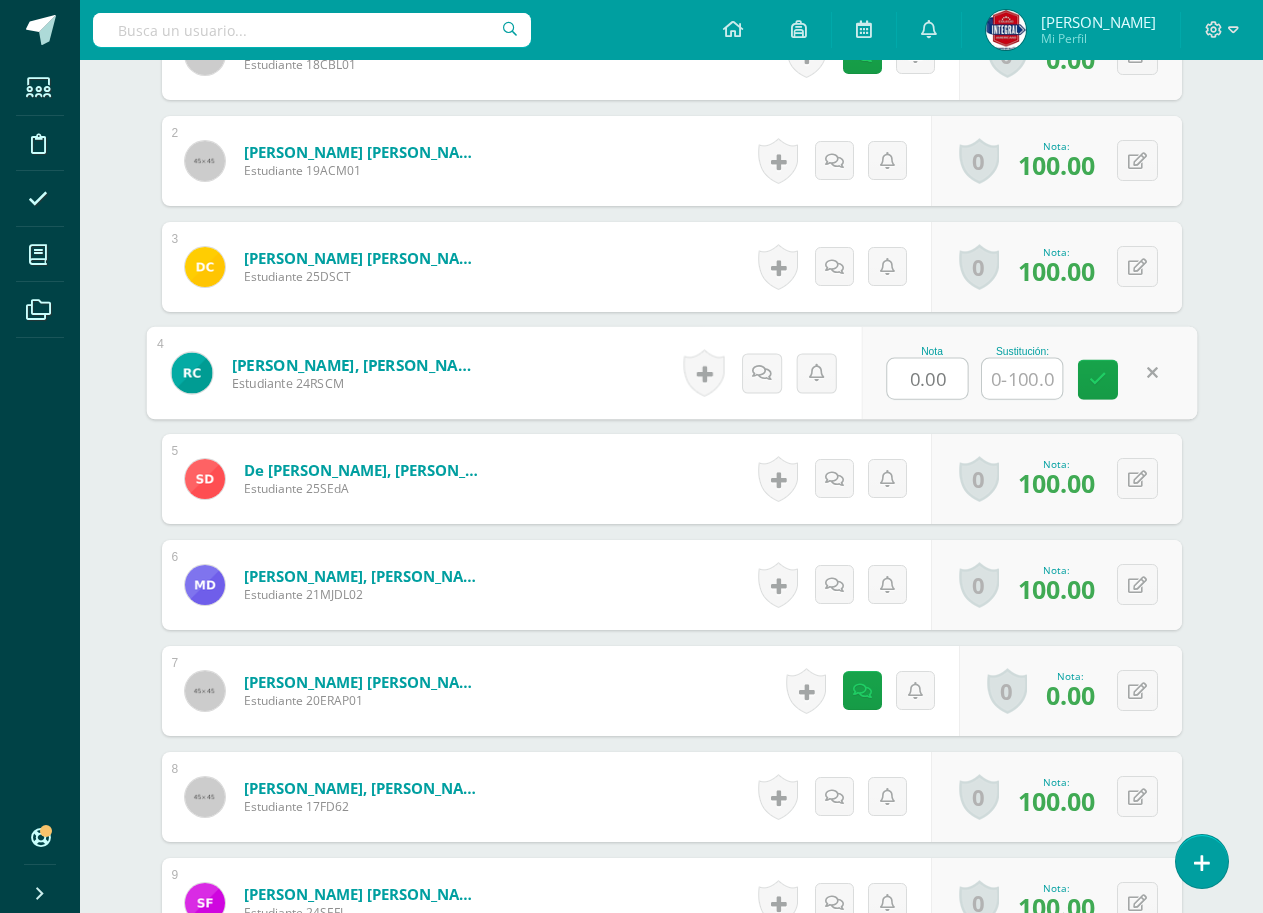 drag, startPoint x: 953, startPoint y: 376, endPoint x: 573, endPoint y: 313, distance: 385.18698 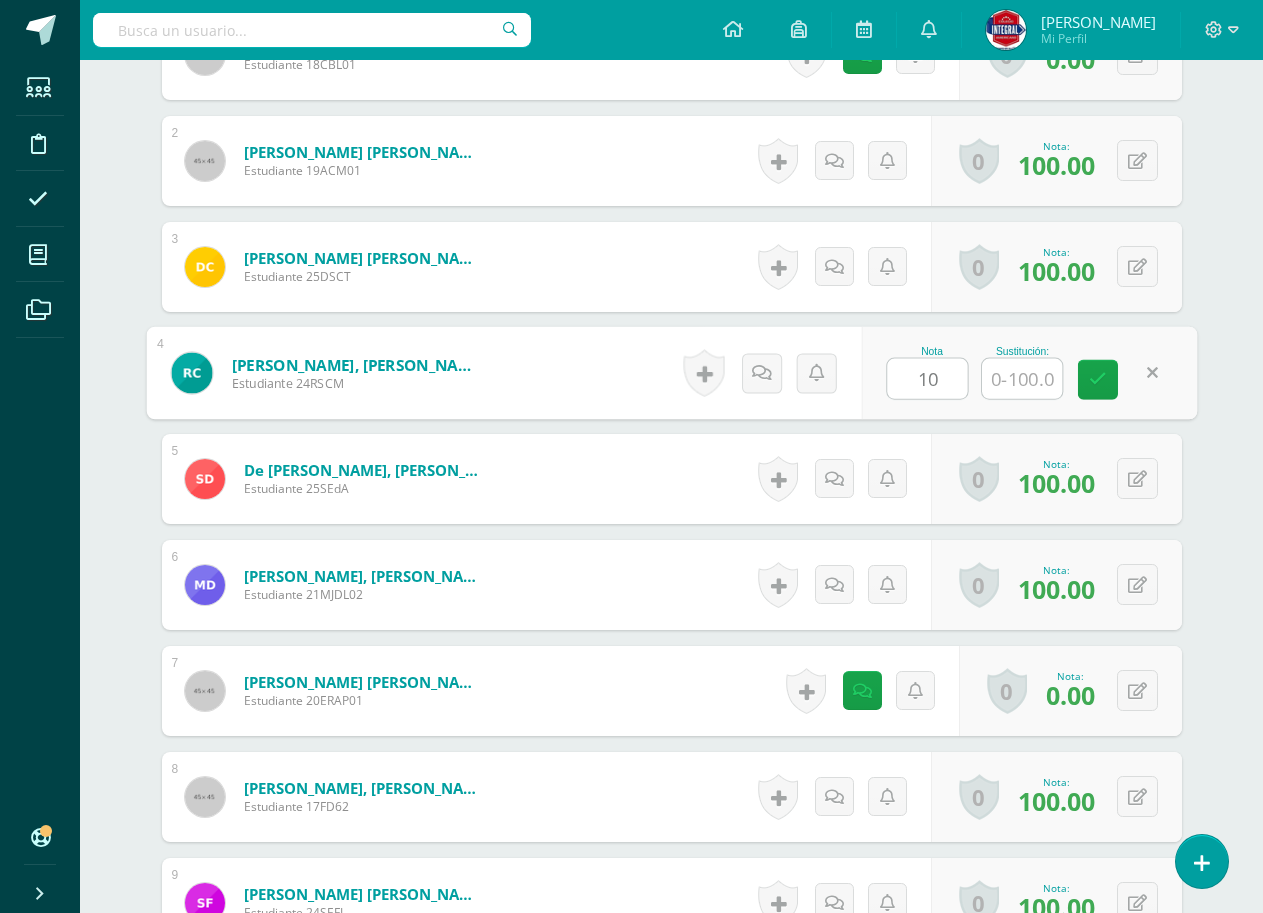 type on "100" 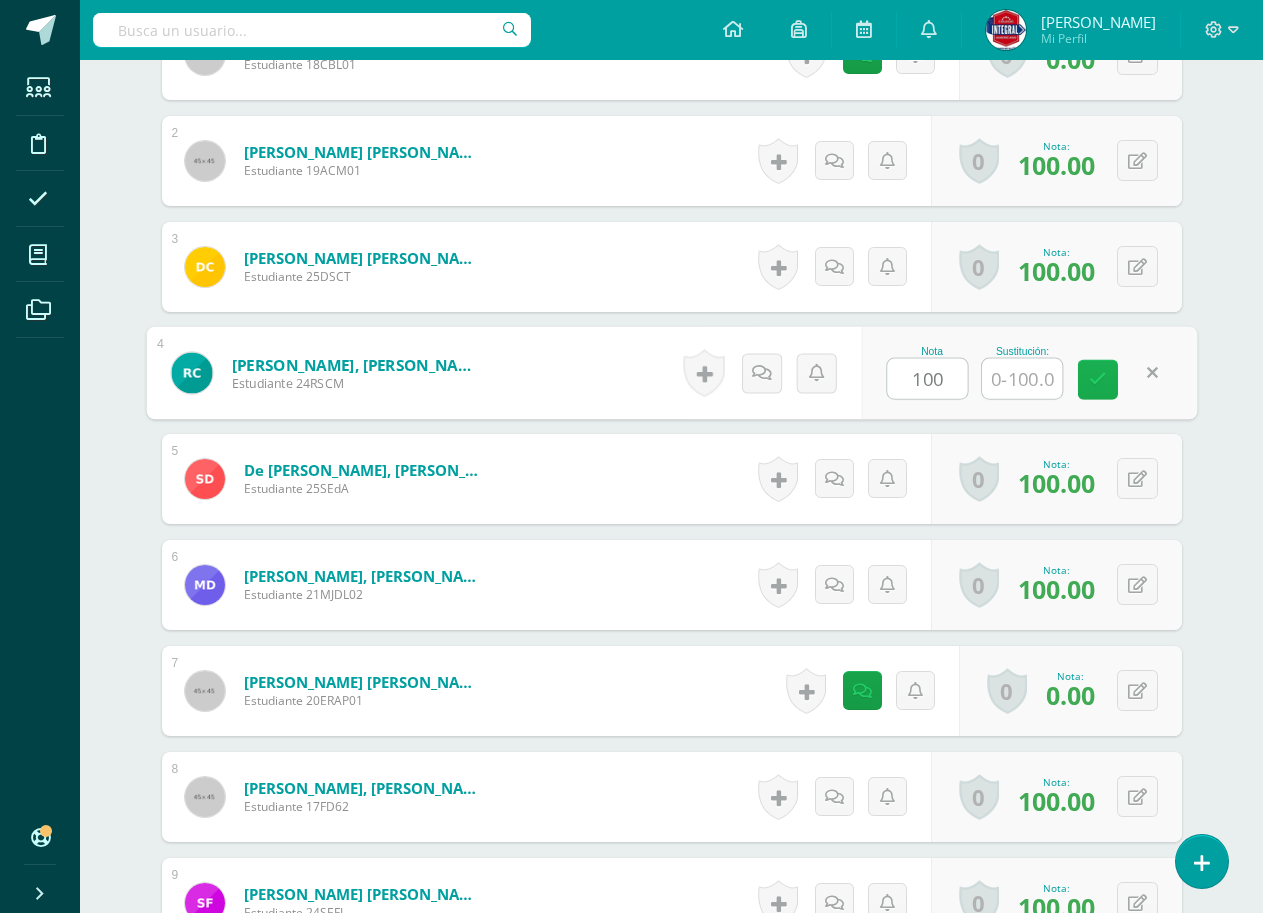 click at bounding box center [1098, 379] 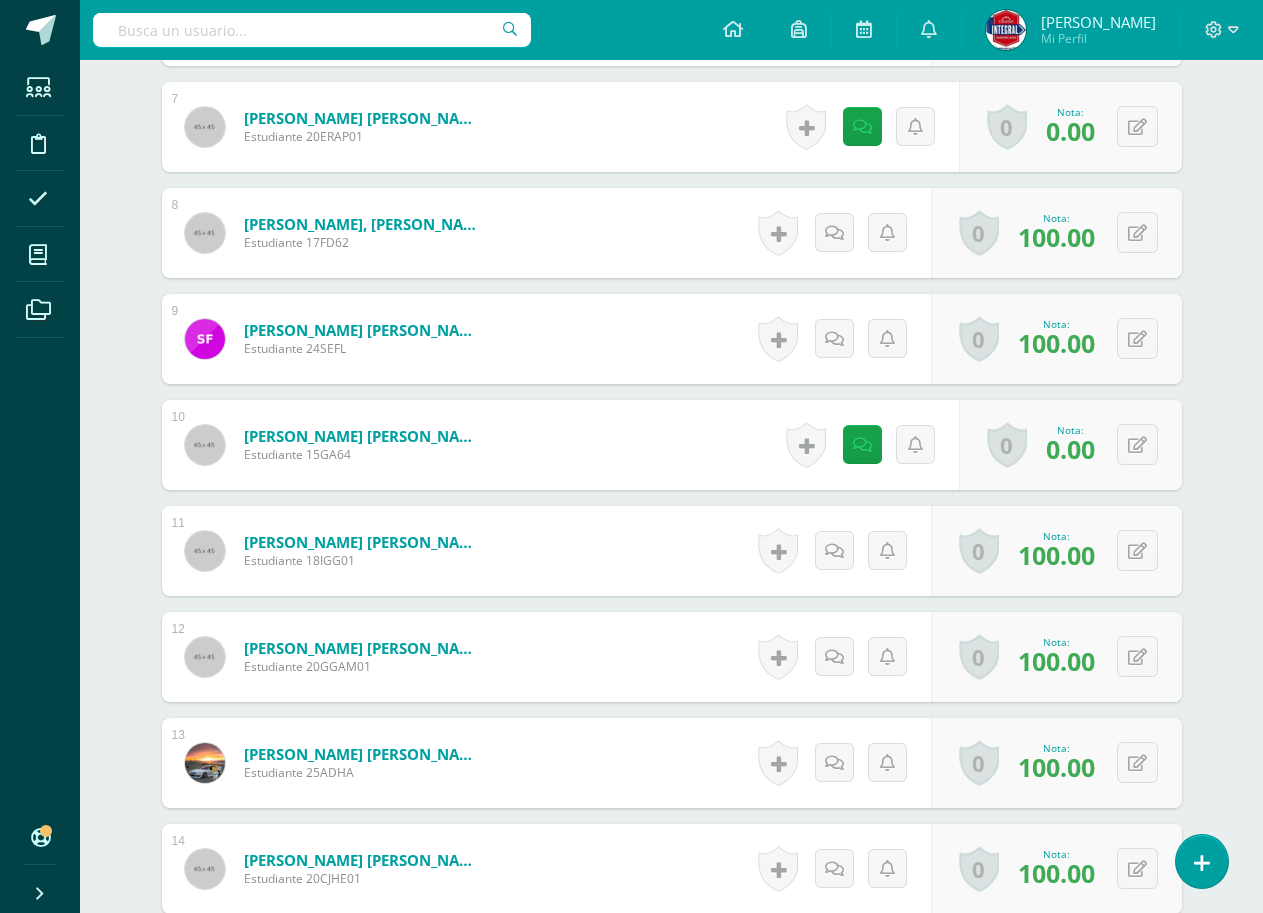 scroll, scrollTop: 1384, scrollLeft: 0, axis: vertical 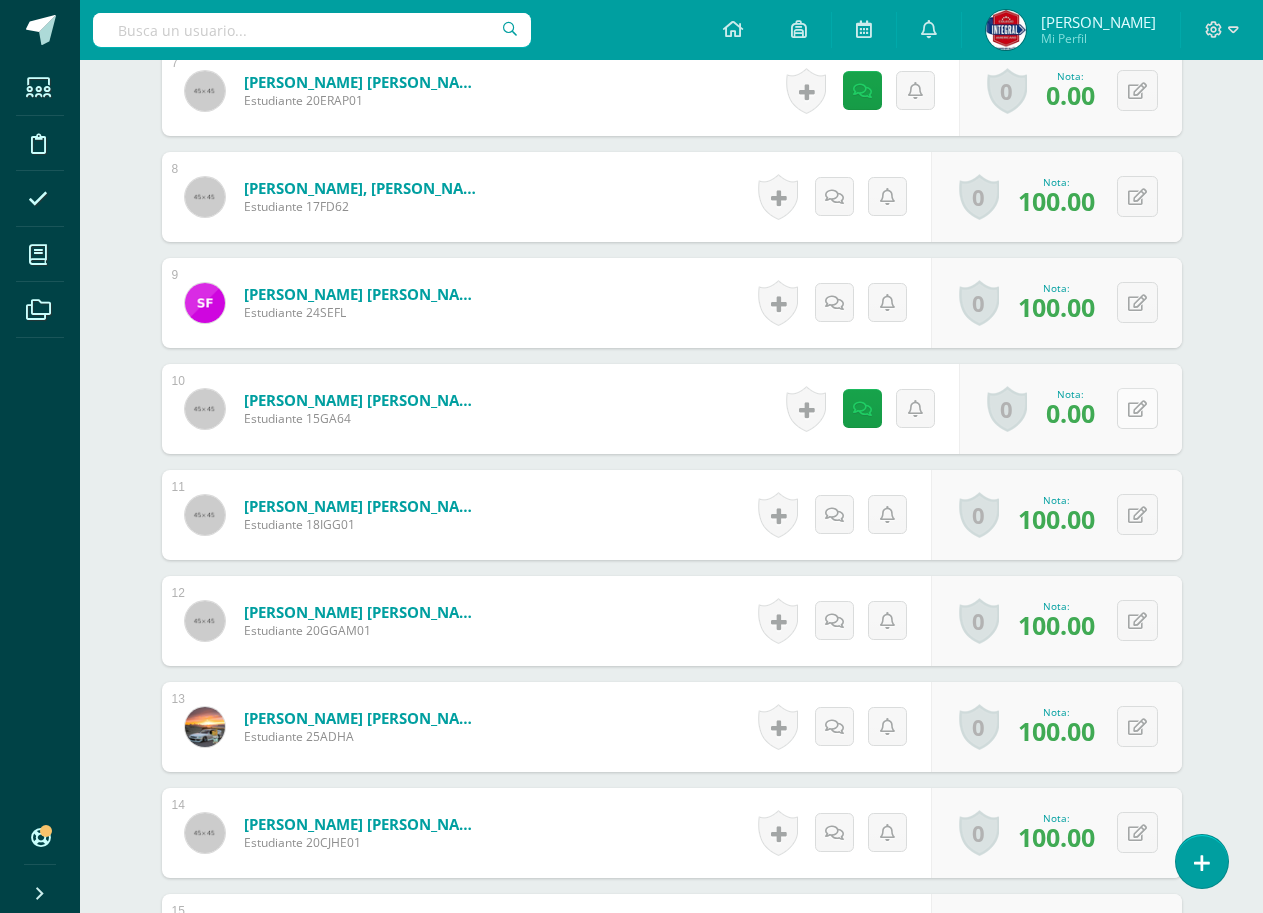 click at bounding box center [1137, 409] 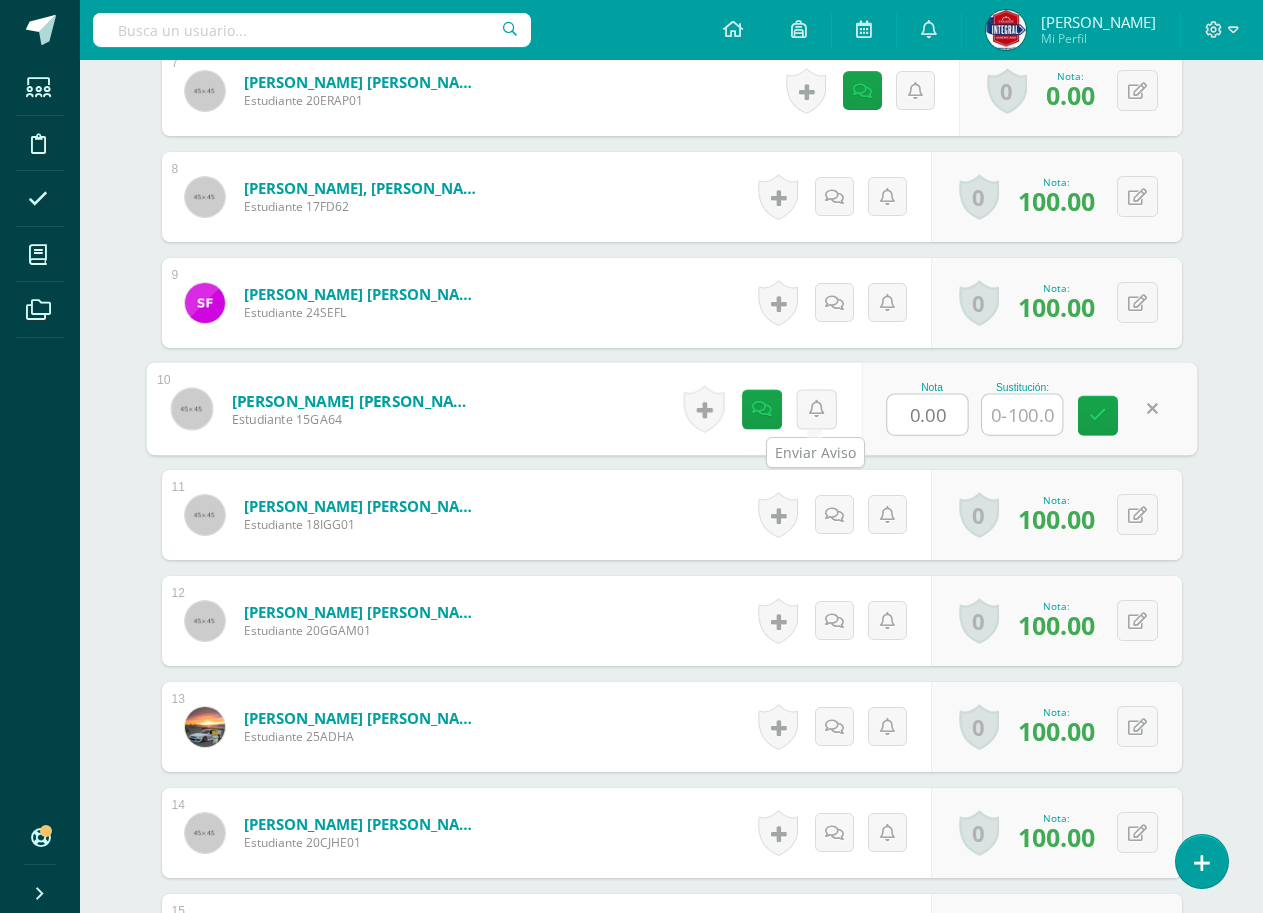 drag, startPoint x: 957, startPoint y: 420, endPoint x: 544, endPoint y: 303, distance: 429.25284 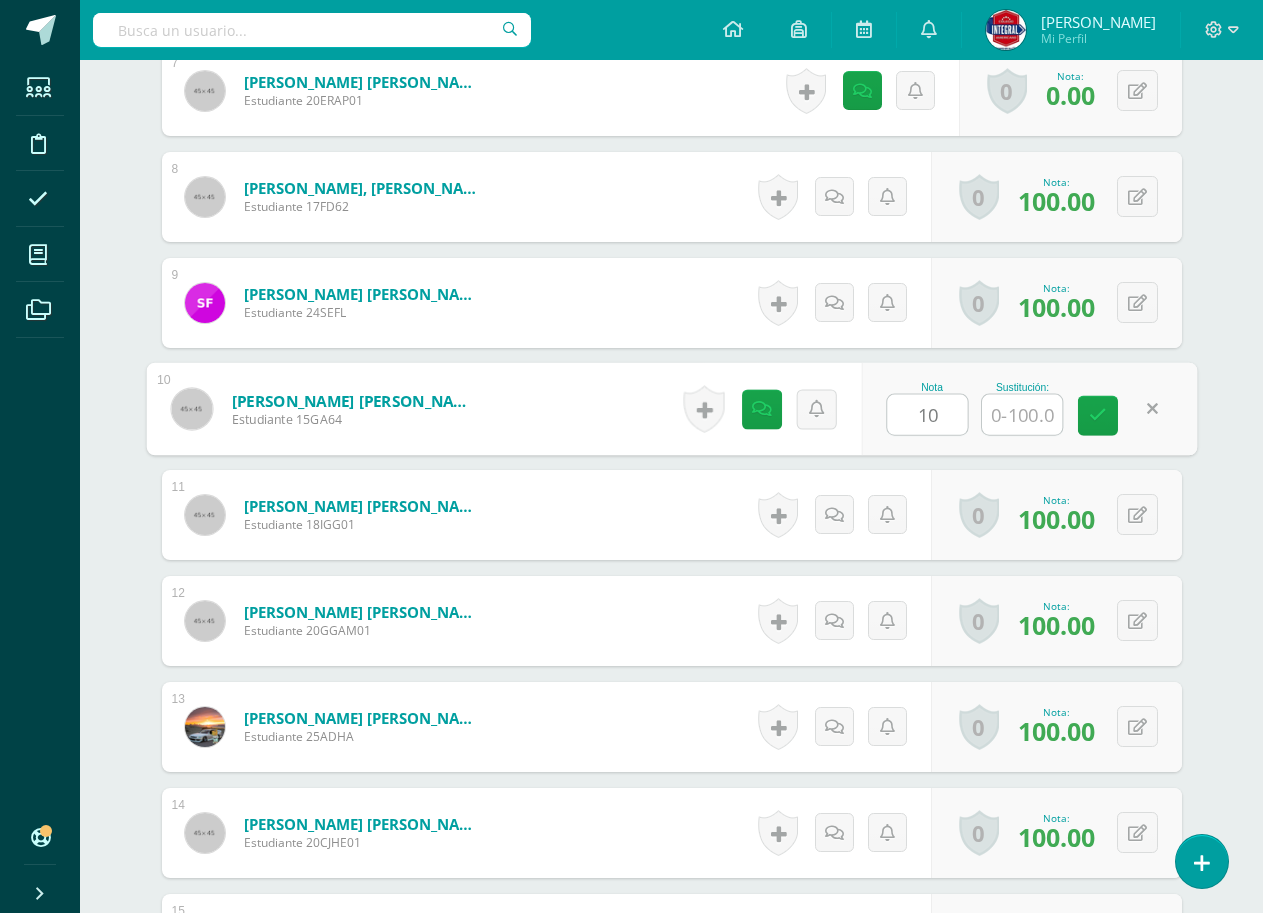 type on "100" 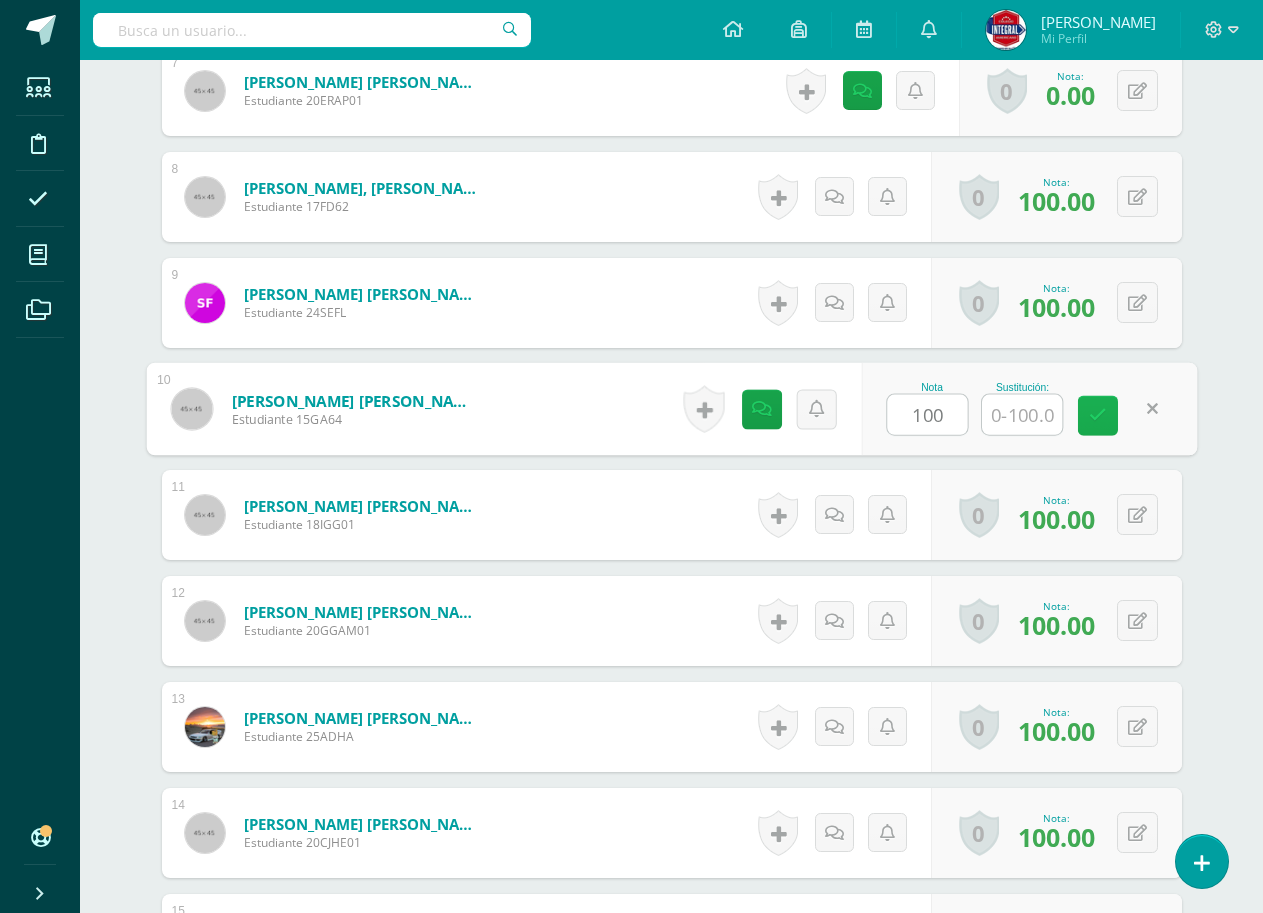 click at bounding box center [1098, 415] 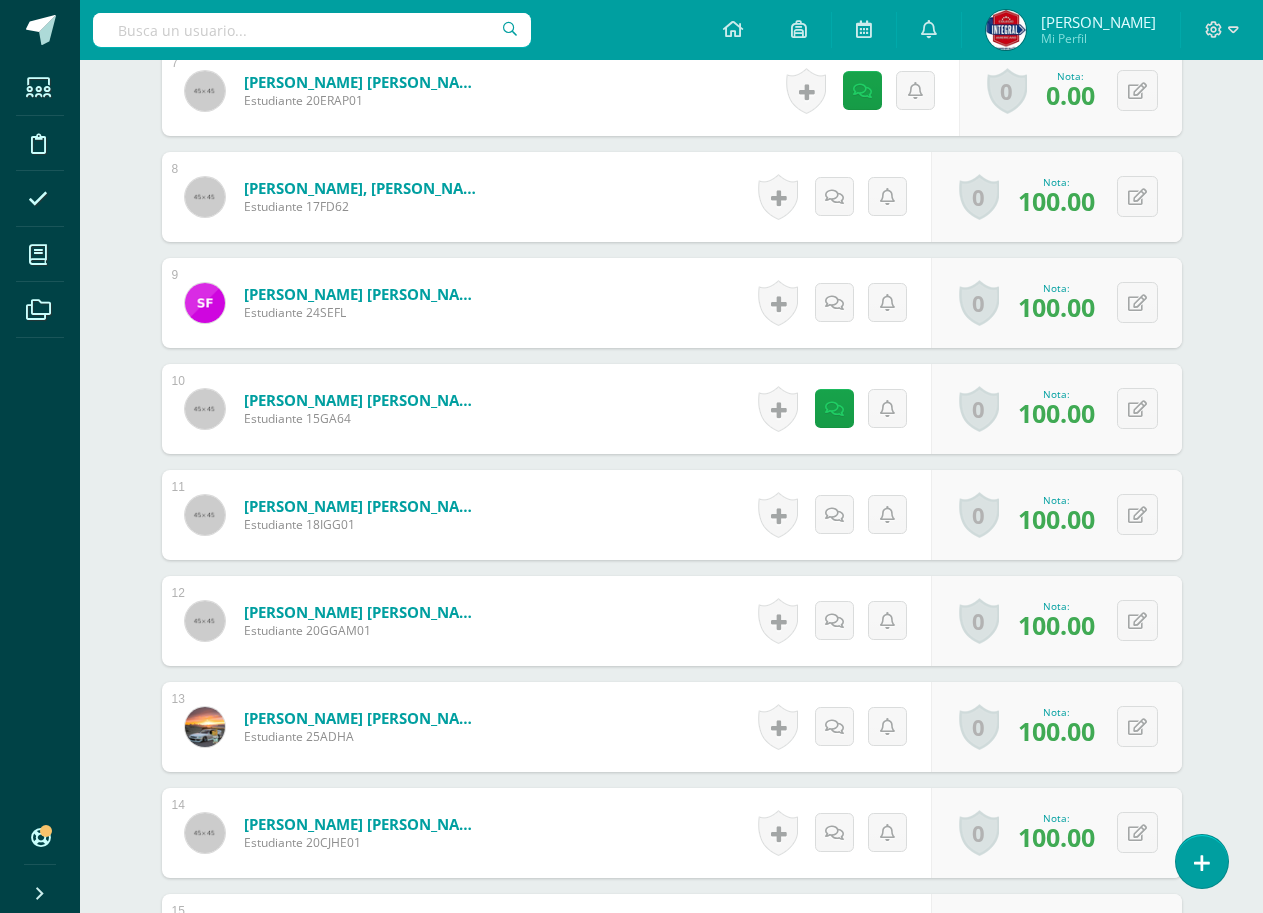 scroll, scrollTop: 2084, scrollLeft: 0, axis: vertical 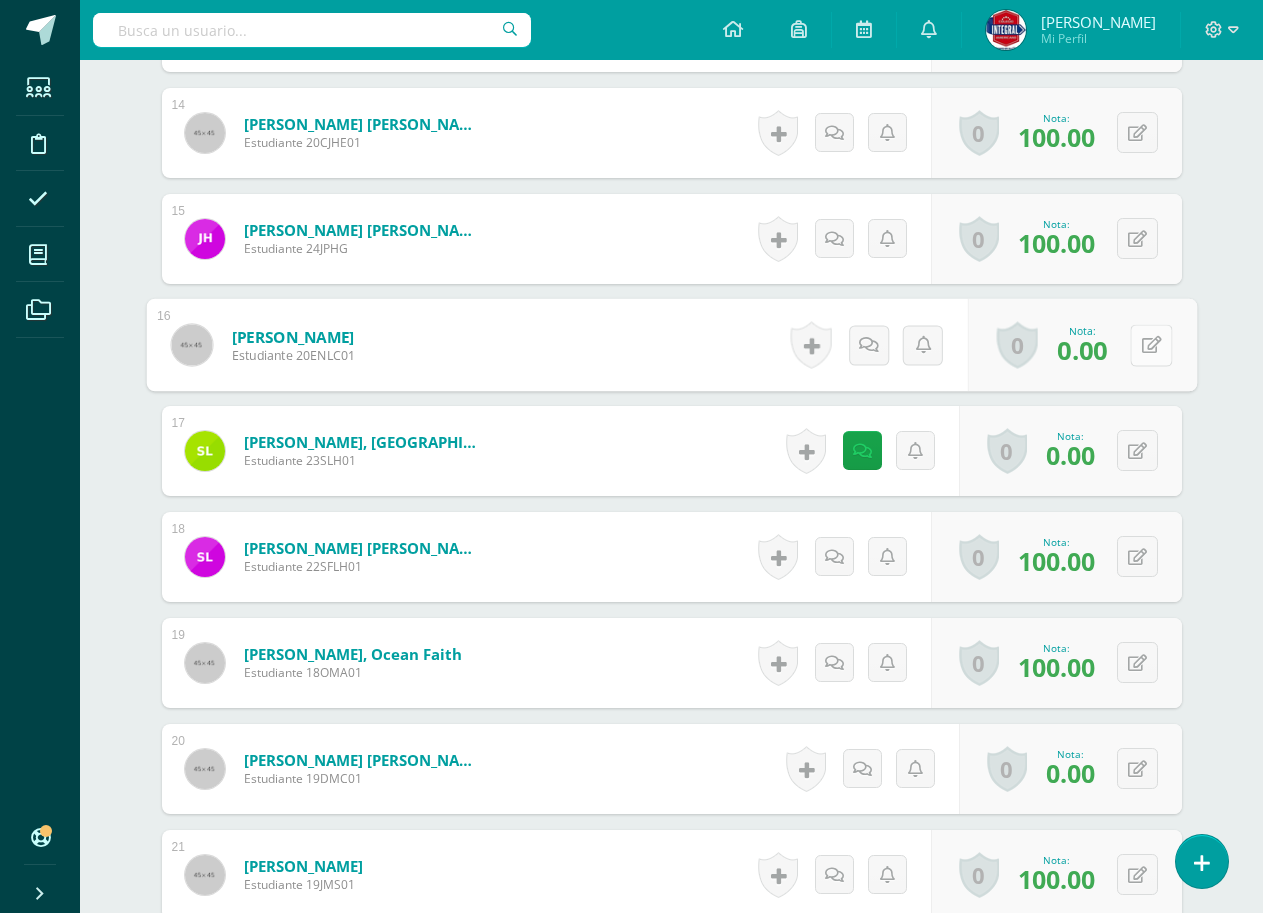 click on "0
Logros
Logros obtenidos
Aún no hay logros agregados
Nota:
0.00" at bounding box center (1081, 345) 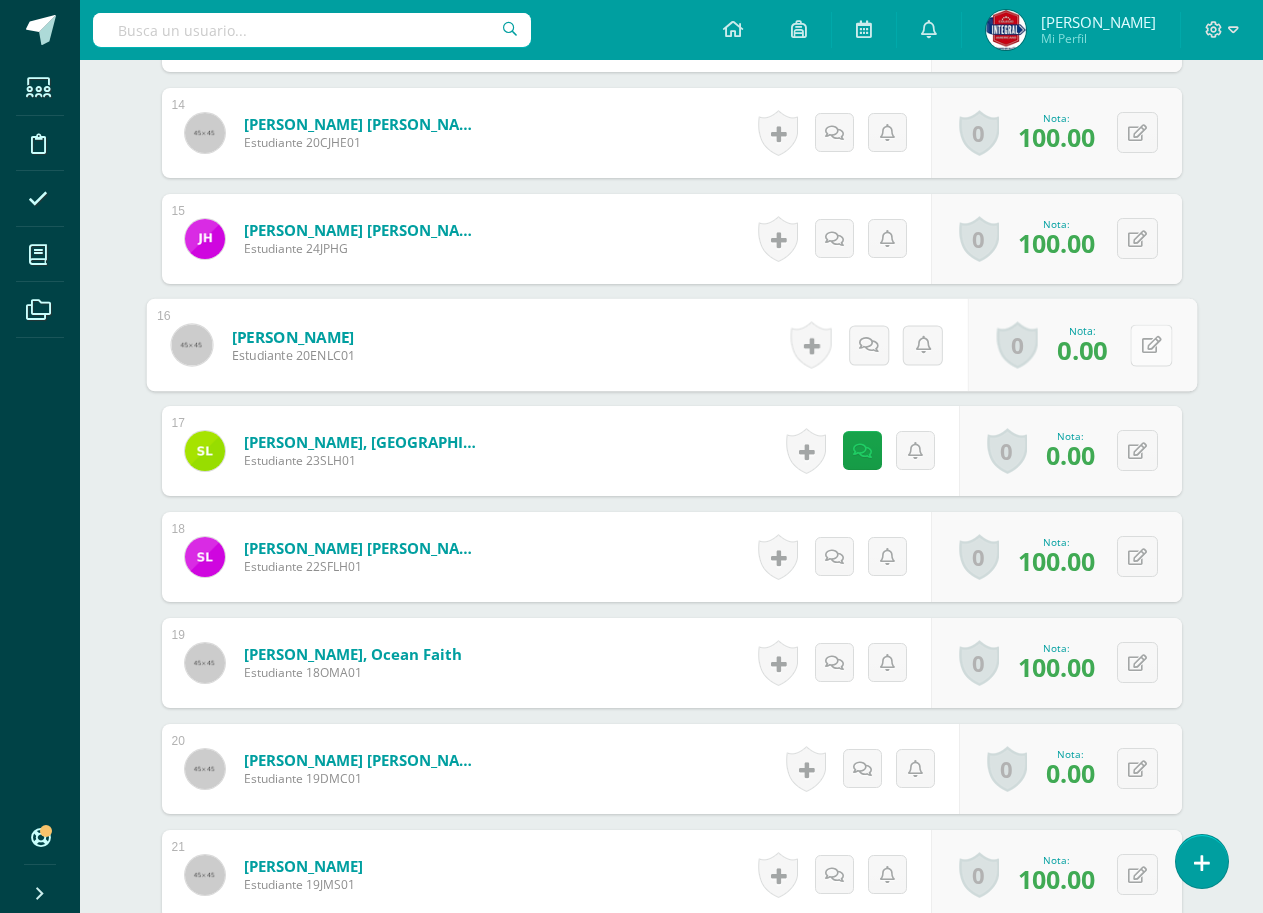 click at bounding box center [1151, 344] 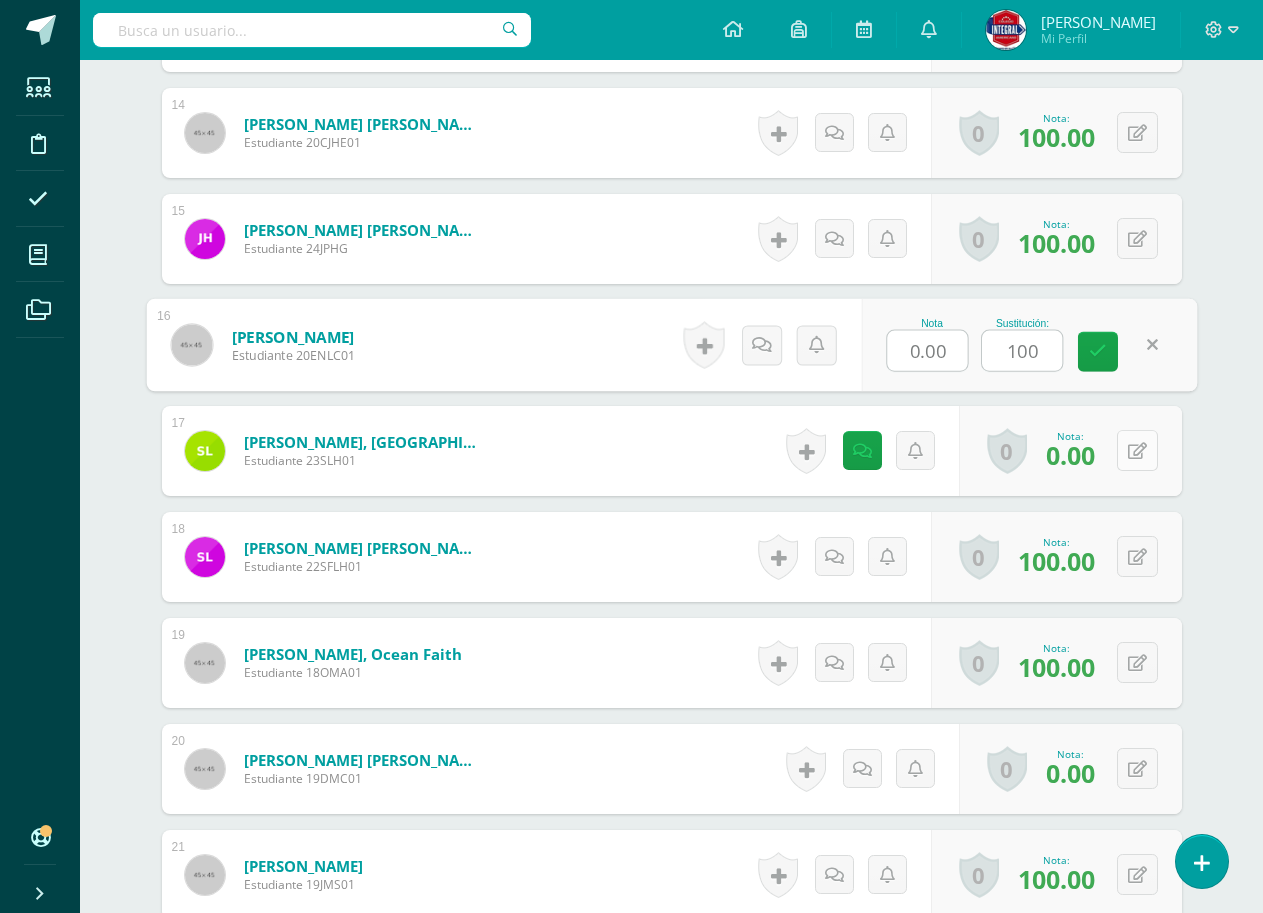 type on "100" 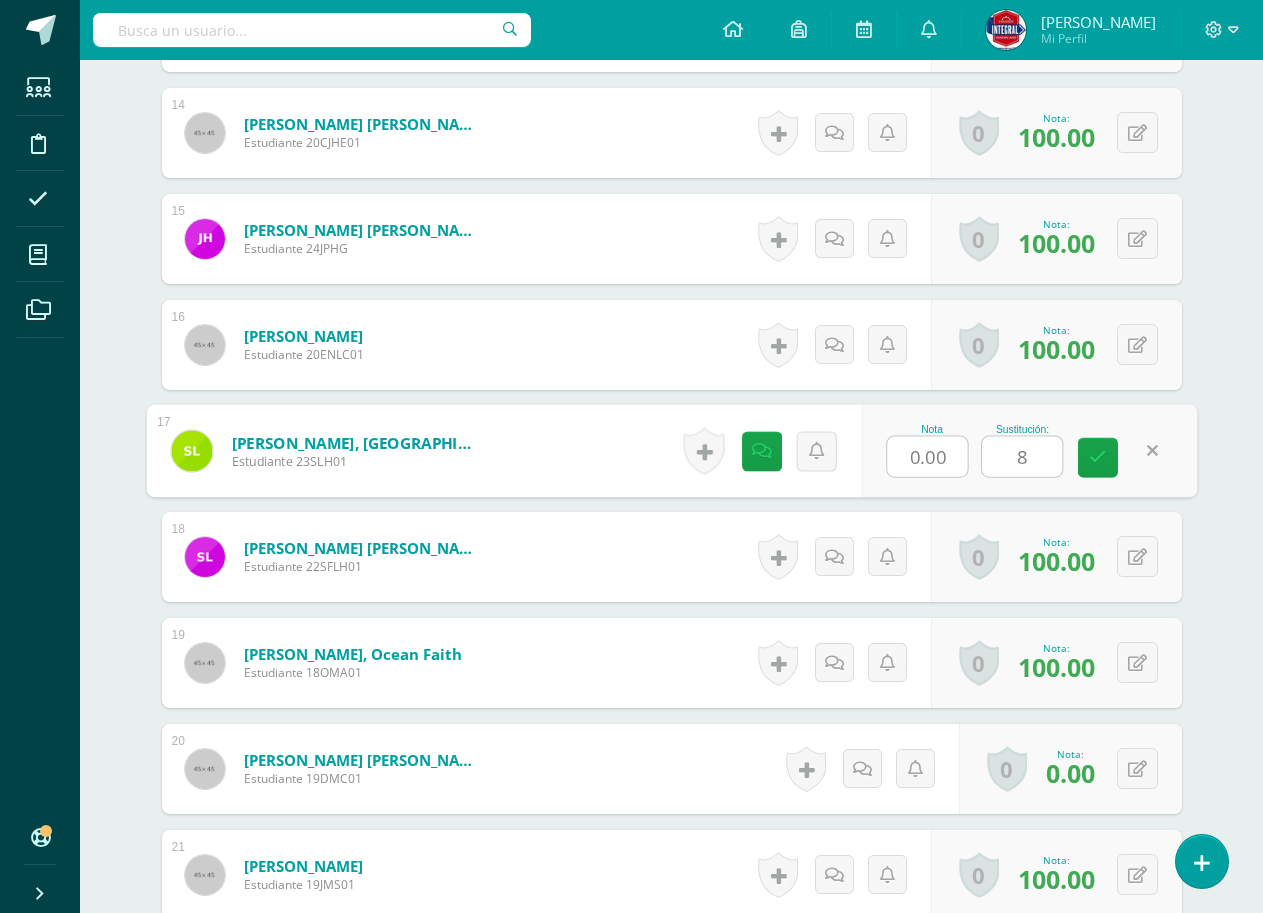 type on "80" 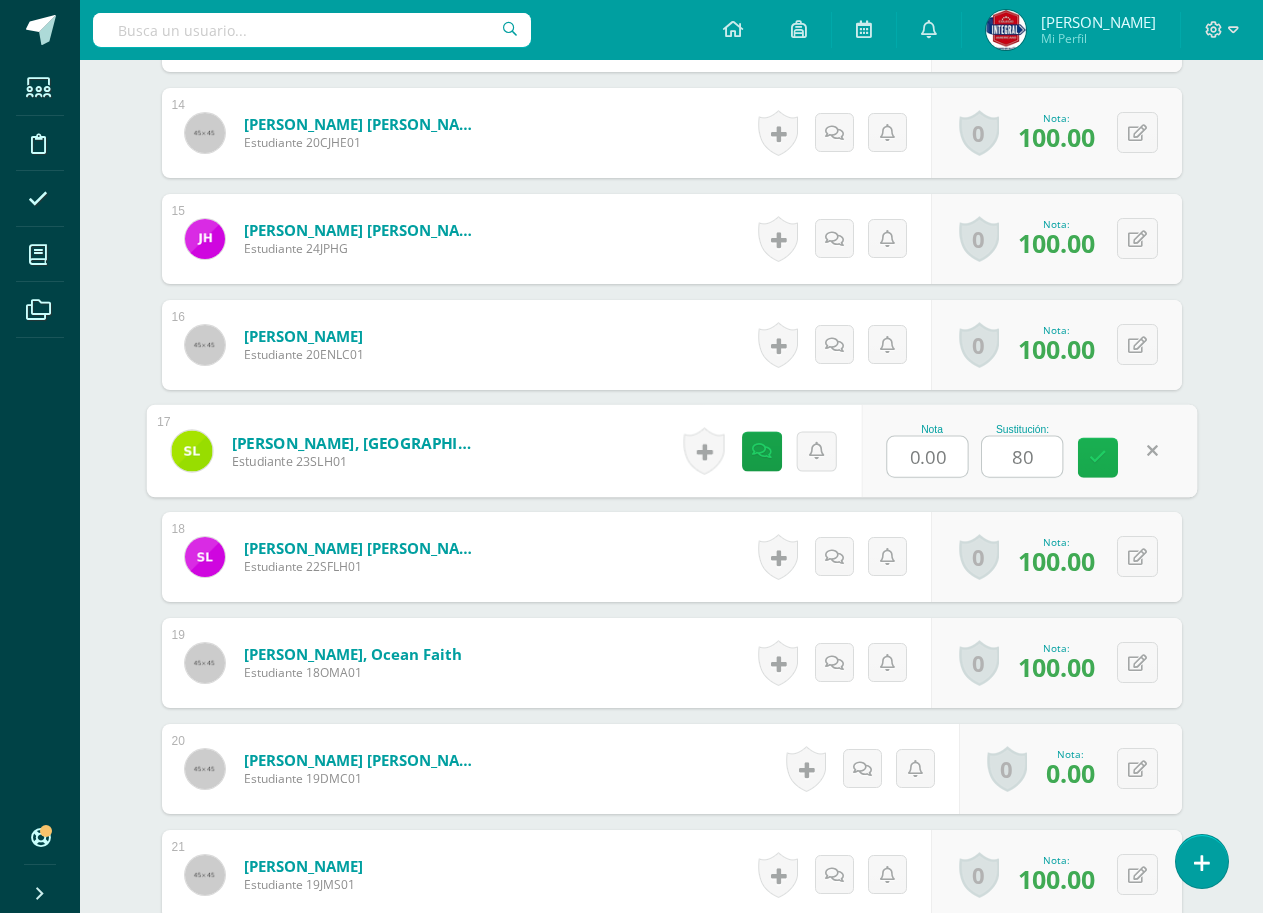 click at bounding box center [1098, 458] 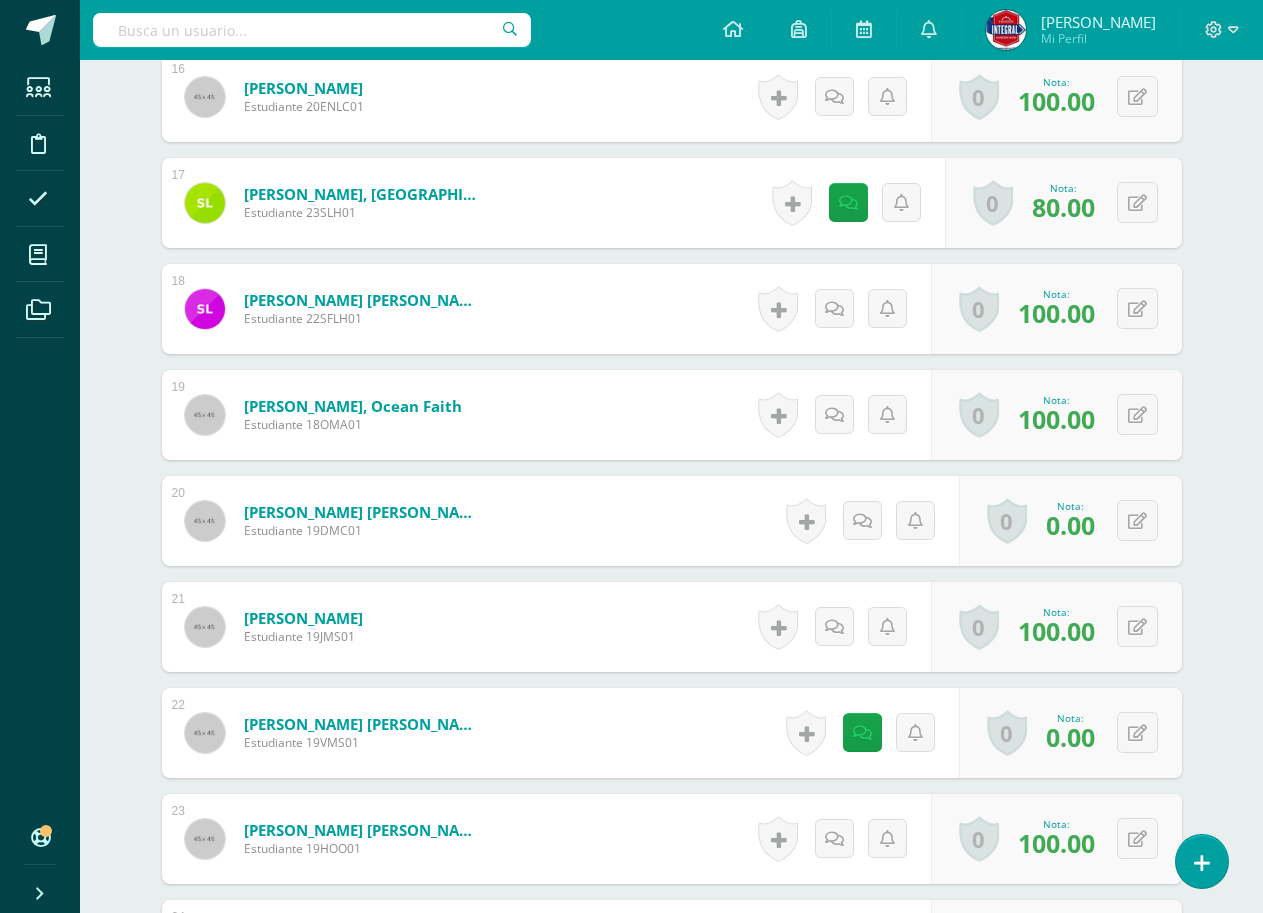scroll, scrollTop: 2384, scrollLeft: 0, axis: vertical 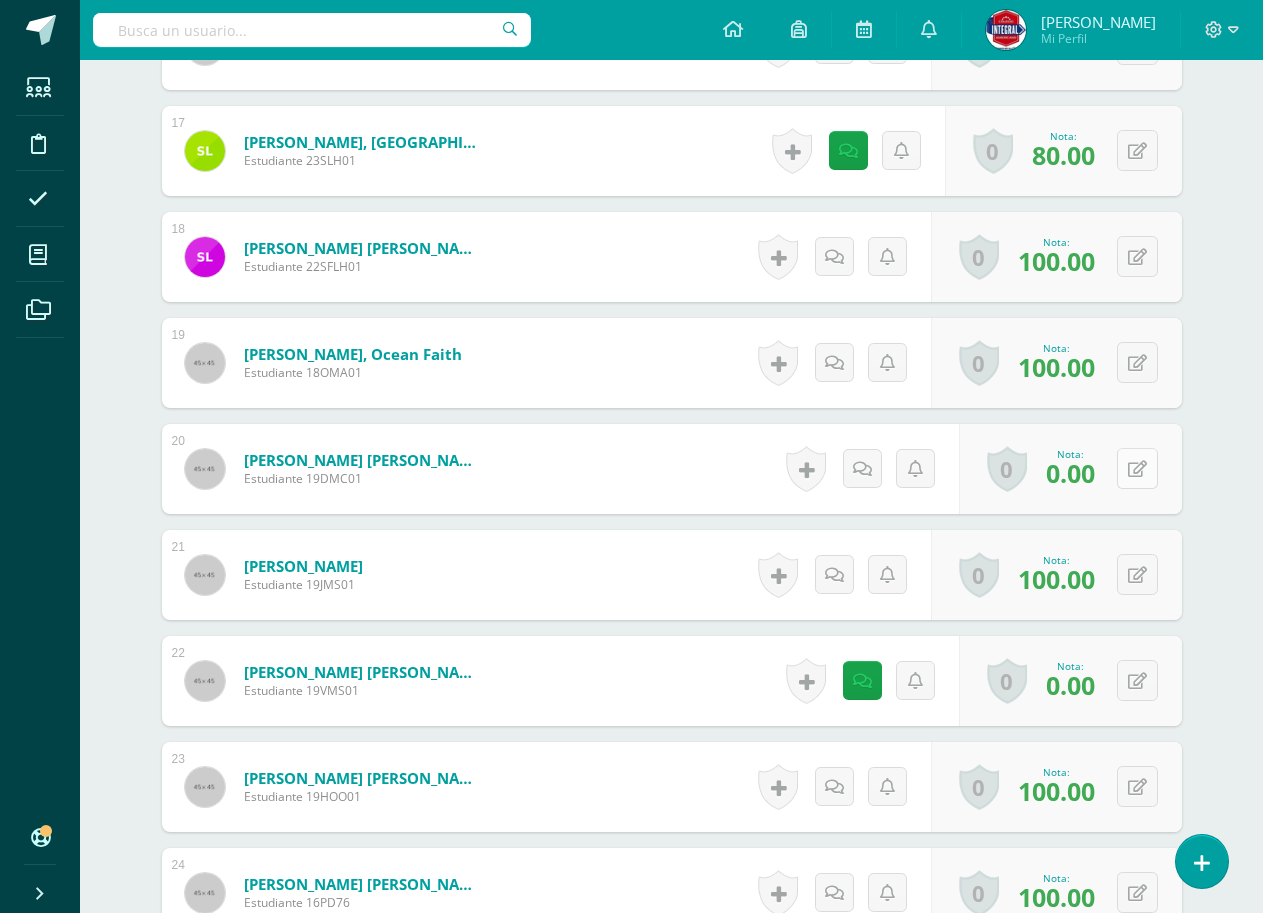 click at bounding box center [1137, 468] 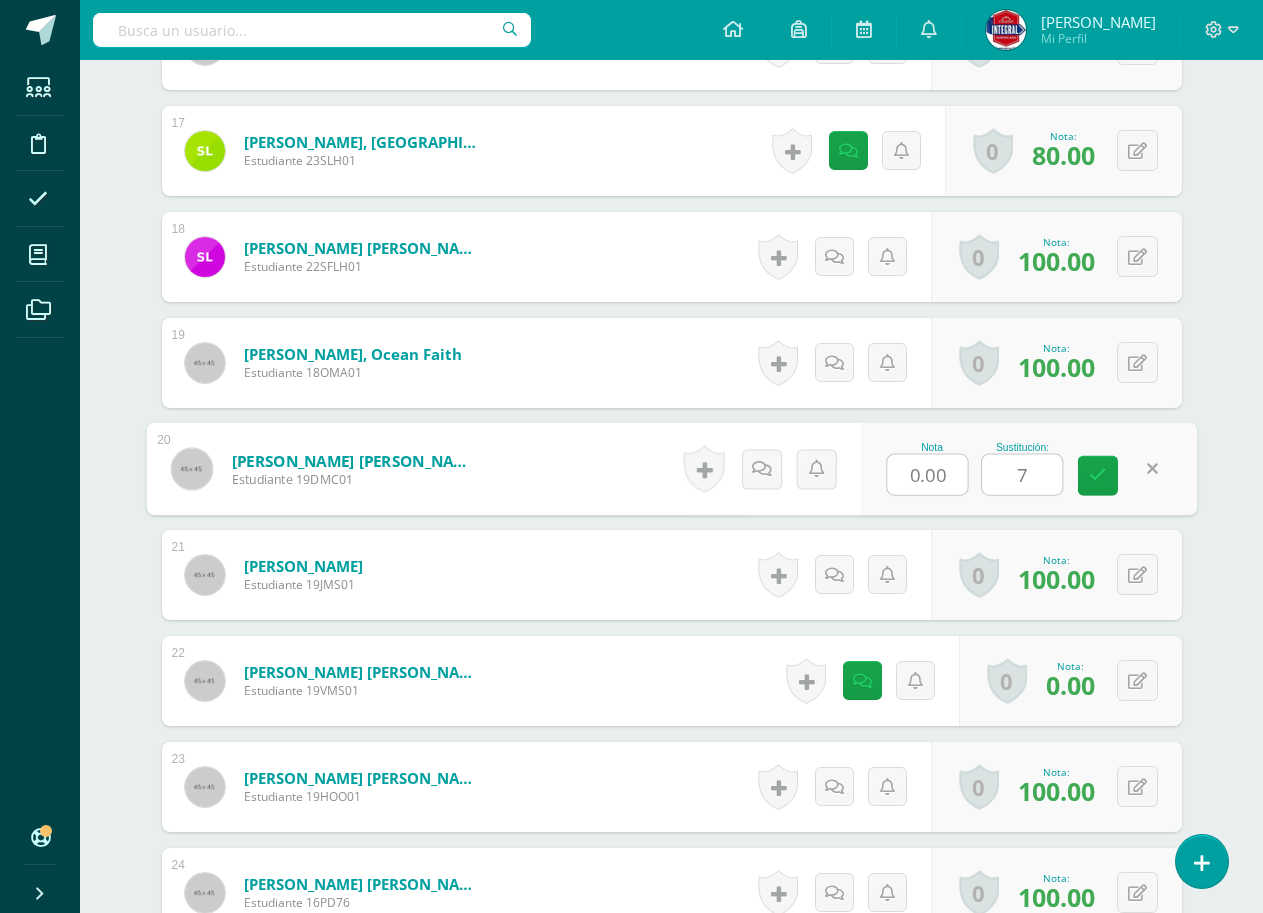 type on "70" 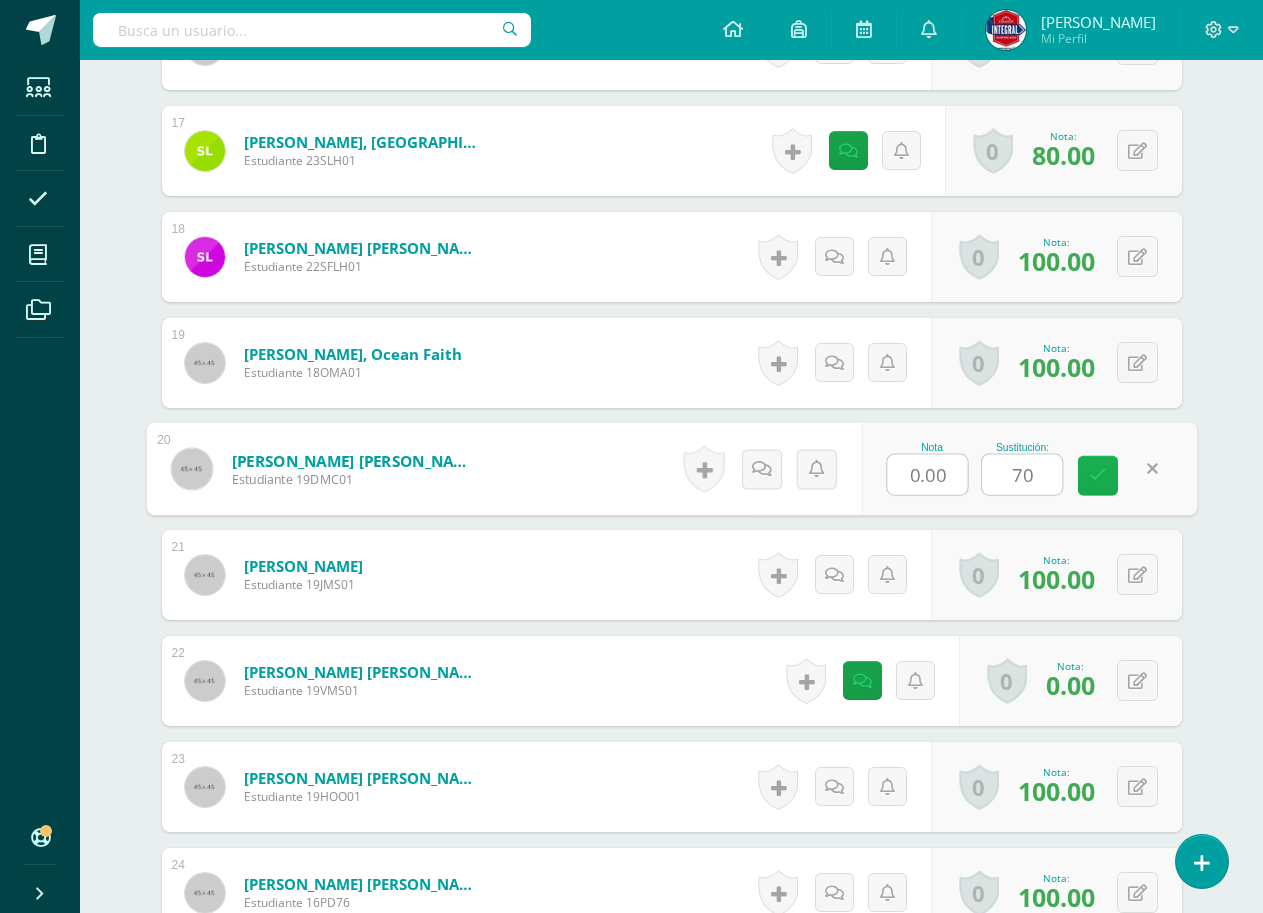 click at bounding box center [1098, 475] 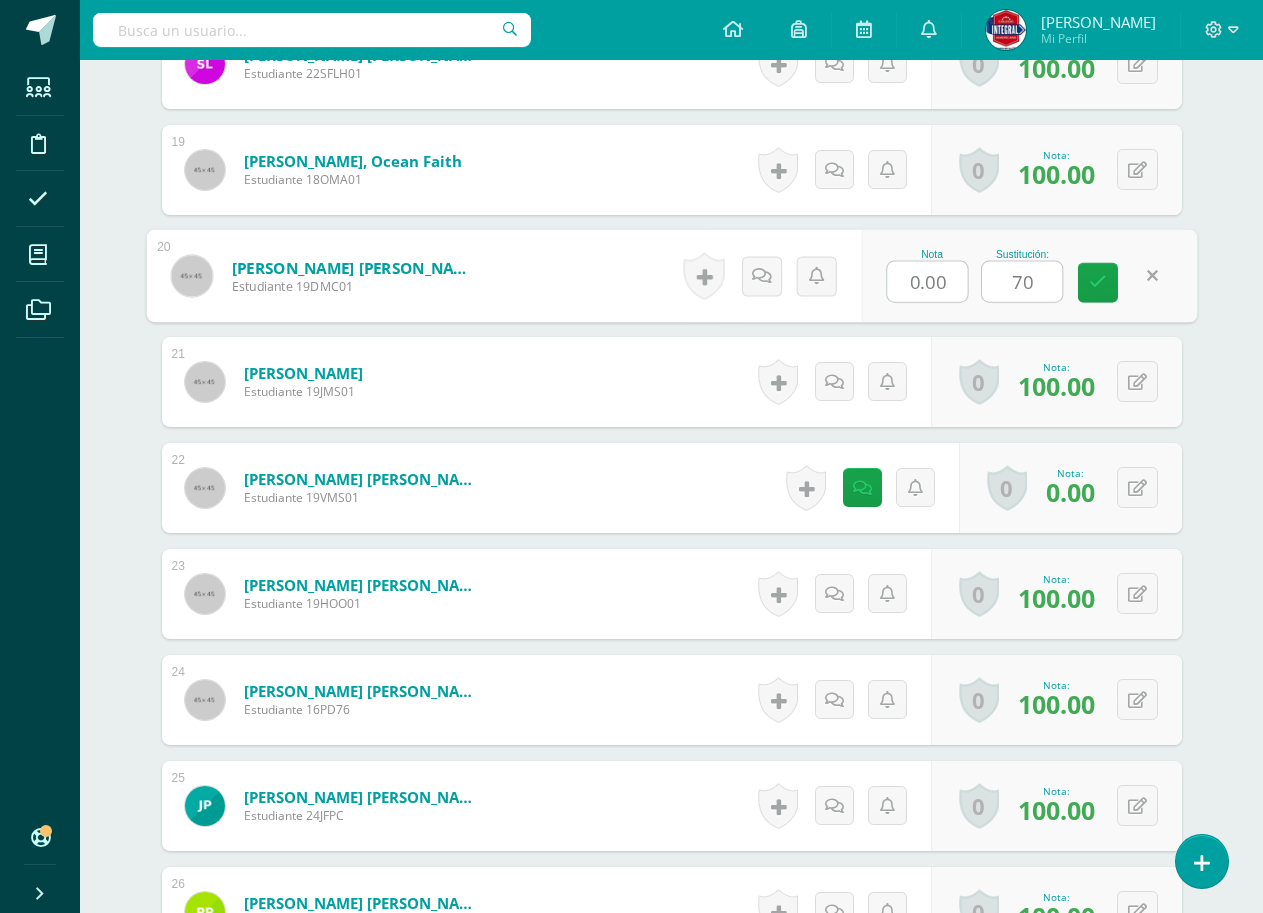 scroll, scrollTop: 2584, scrollLeft: 0, axis: vertical 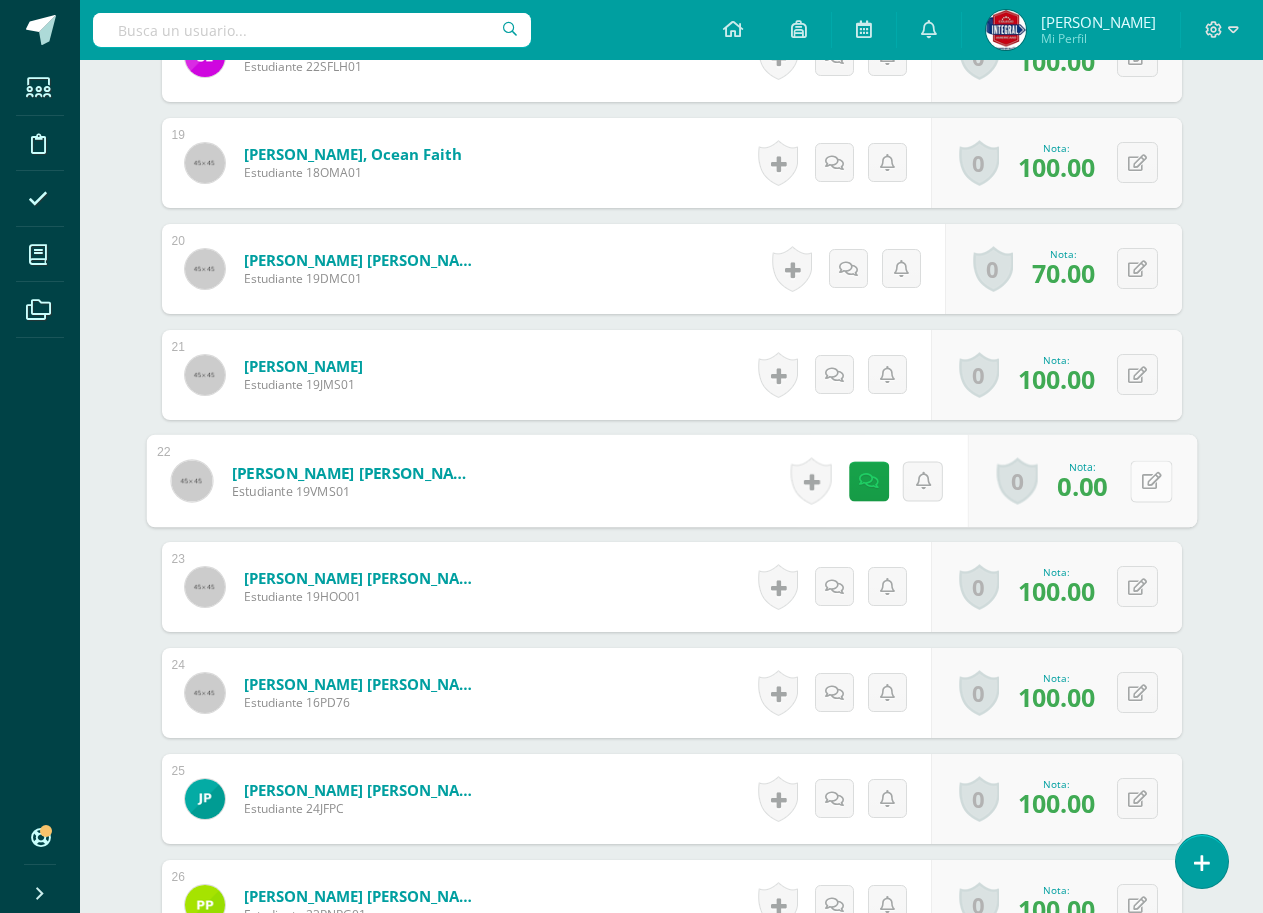 click at bounding box center [1151, 481] 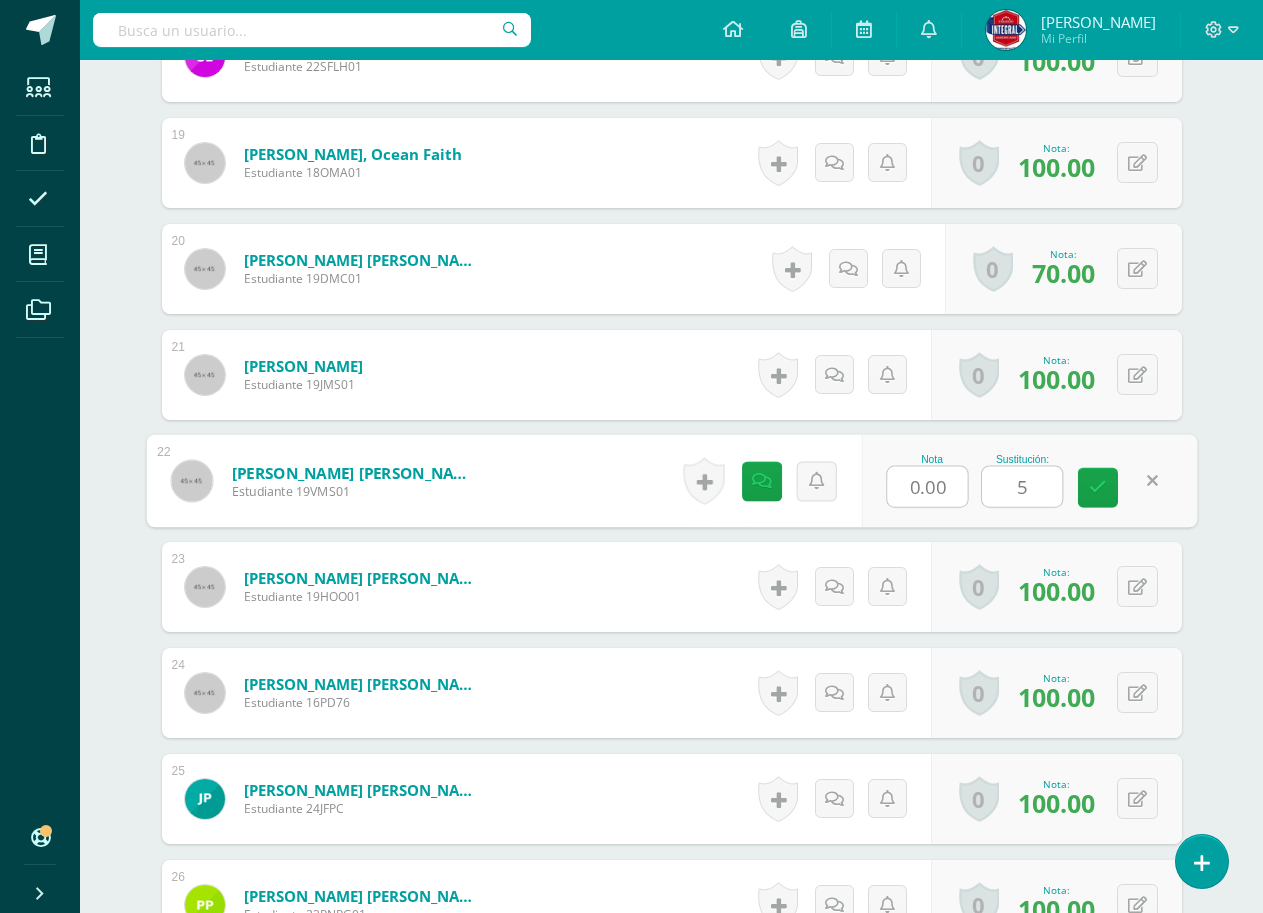 type on "50" 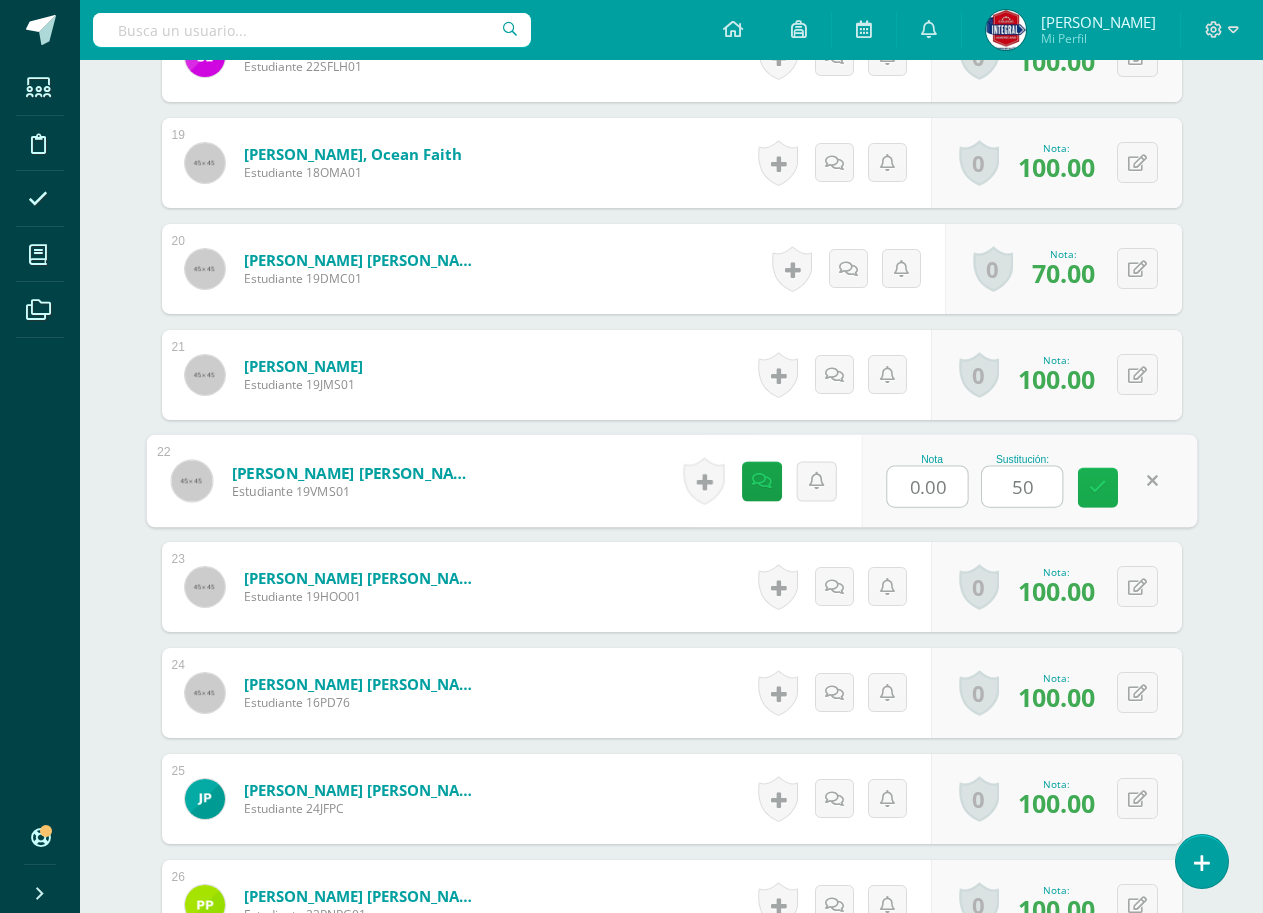 click at bounding box center (1098, 487) 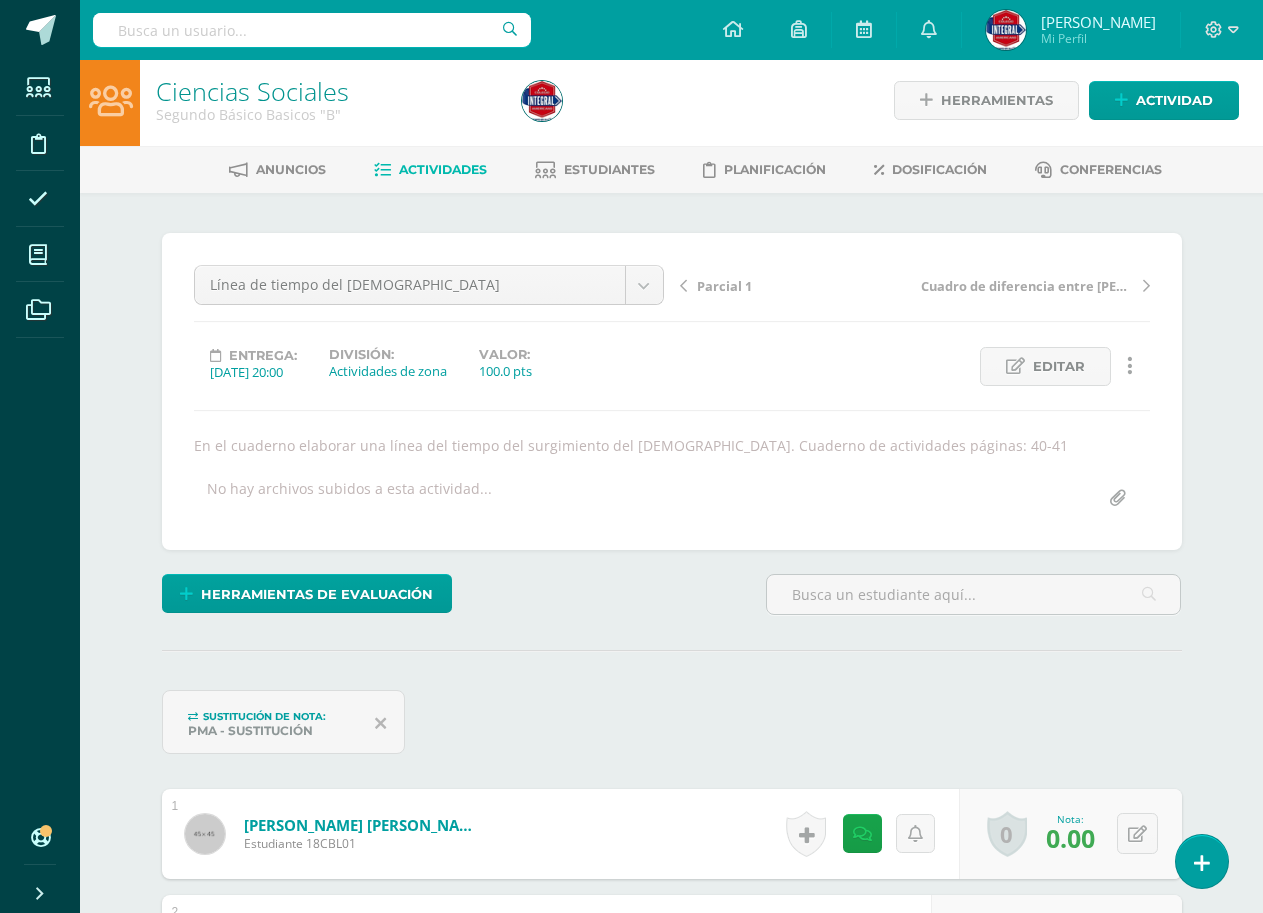 scroll, scrollTop: 0, scrollLeft: 0, axis: both 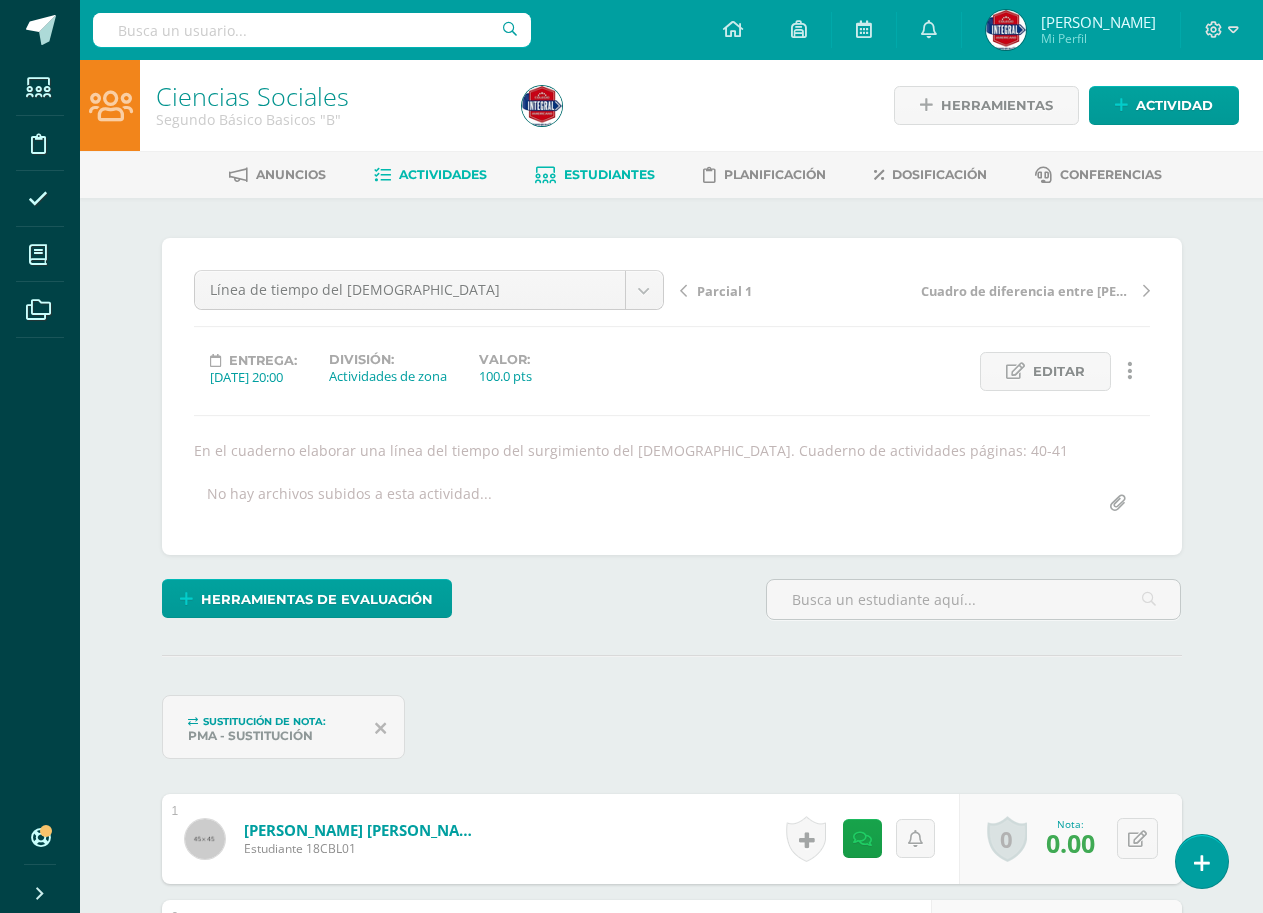 click on "Estudiantes" at bounding box center [609, 174] 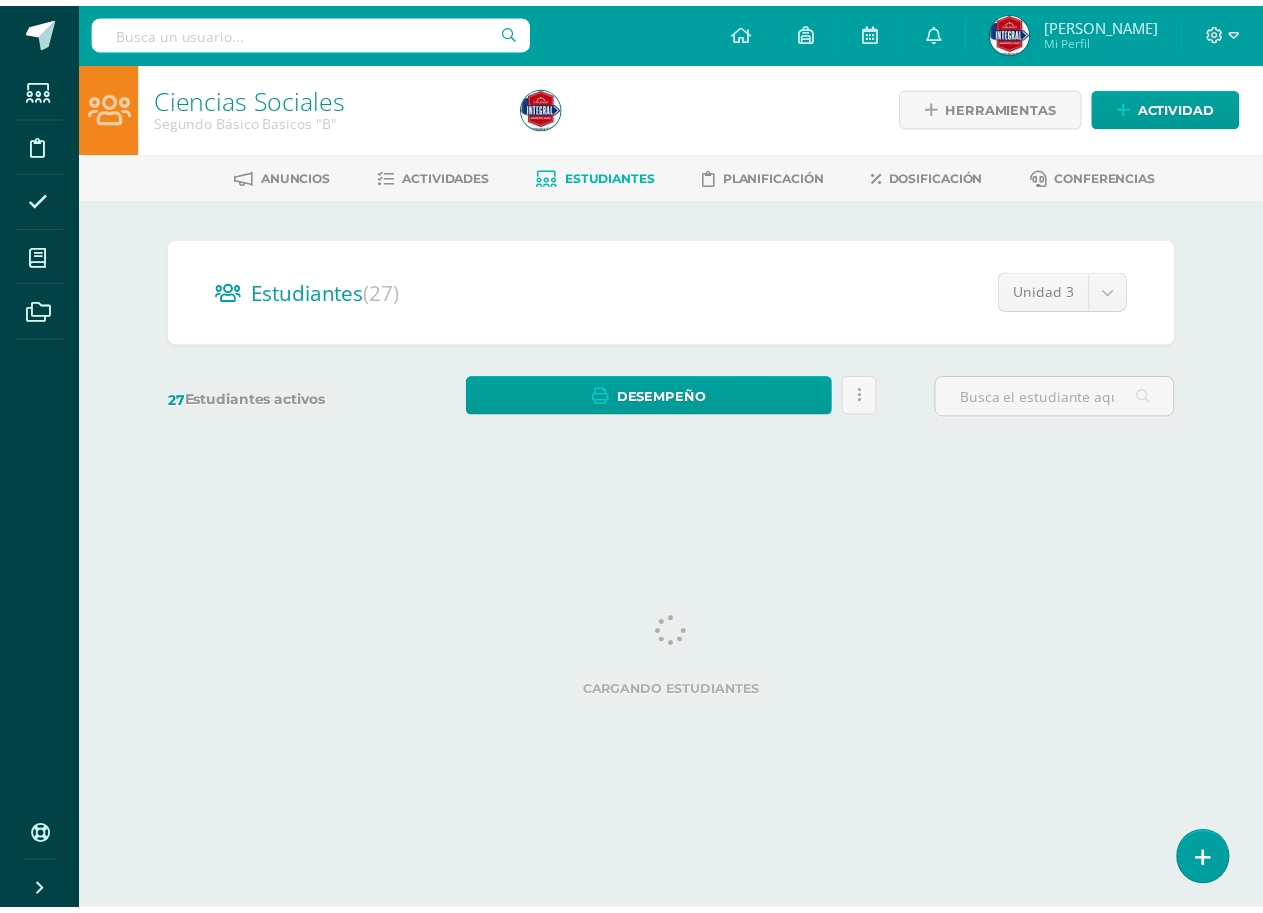 scroll, scrollTop: 0, scrollLeft: 0, axis: both 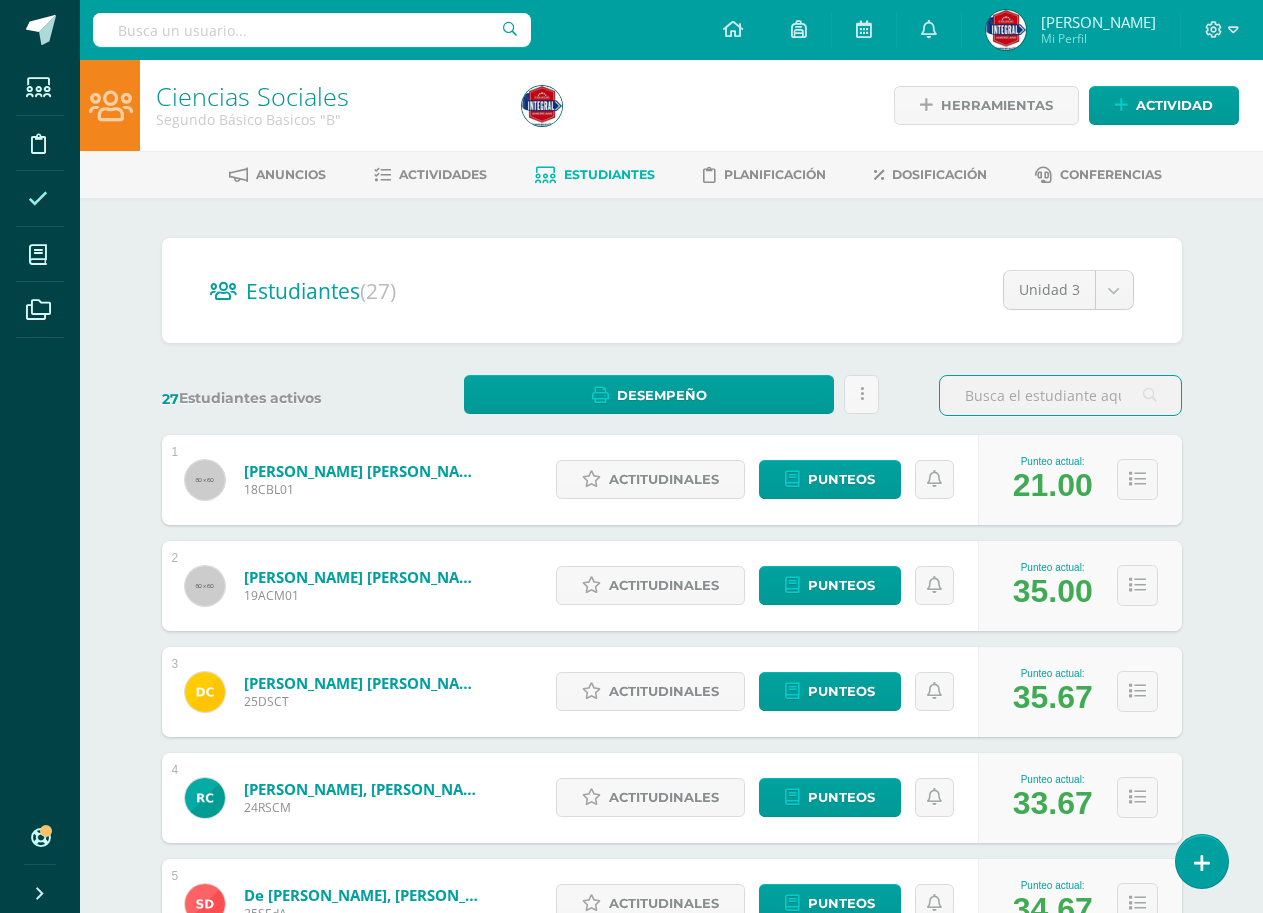click at bounding box center [38, 198] 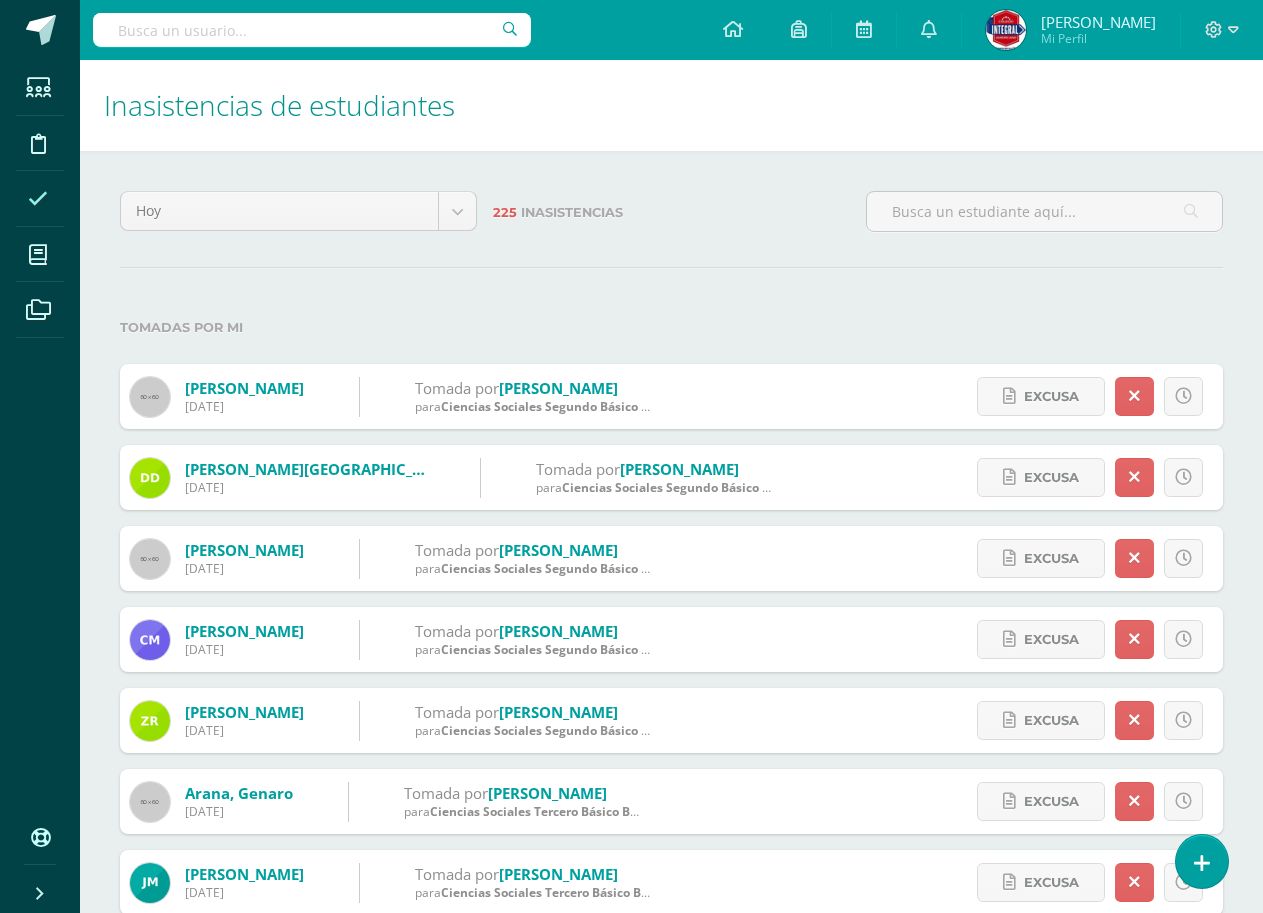 scroll, scrollTop: 0, scrollLeft: 0, axis: both 